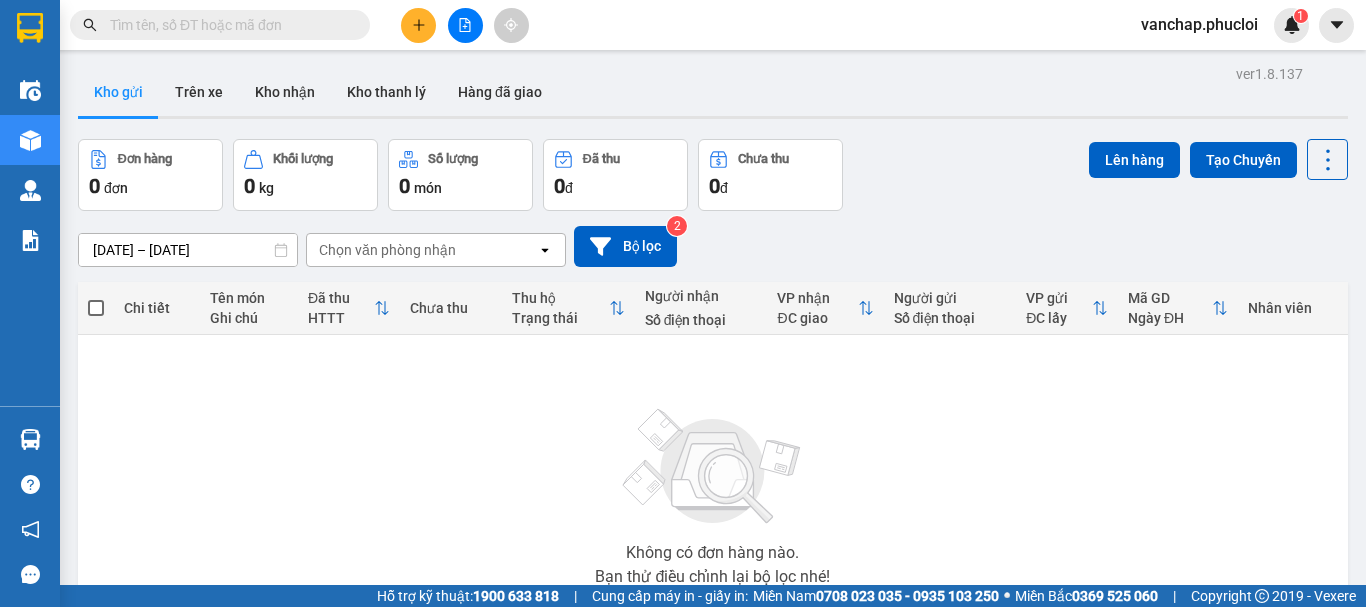 scroll, scrollTop: 0, scrollLeft: 0, axis: both 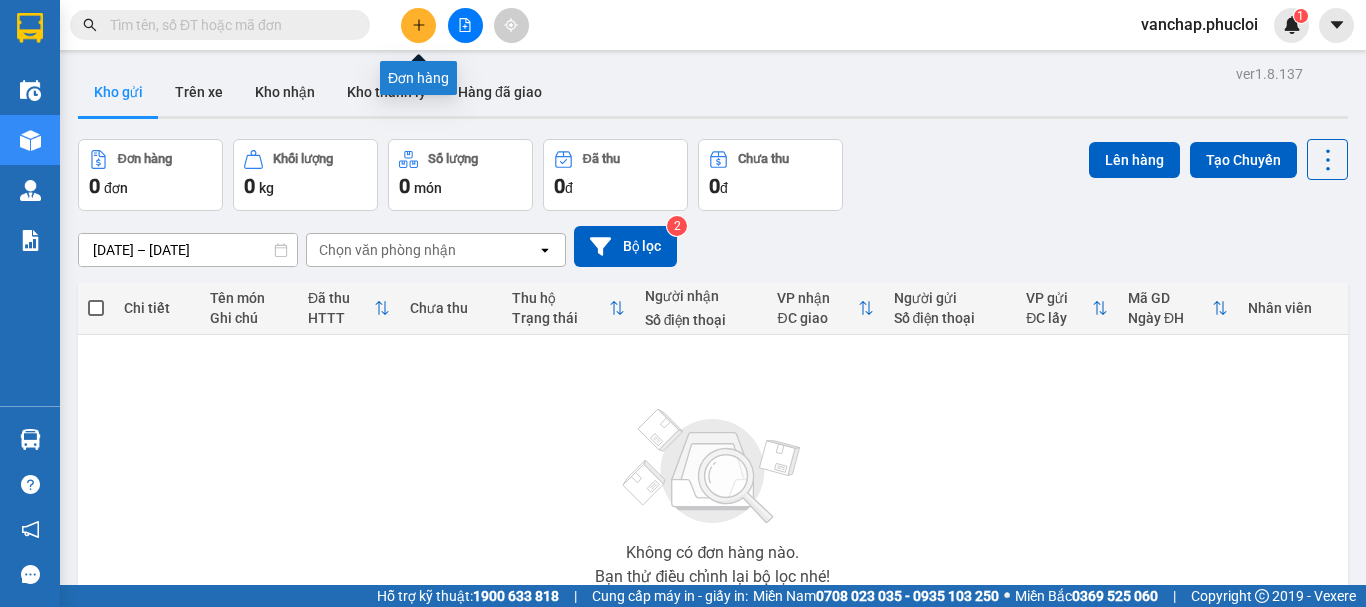 click at bounding box center (418, 25) 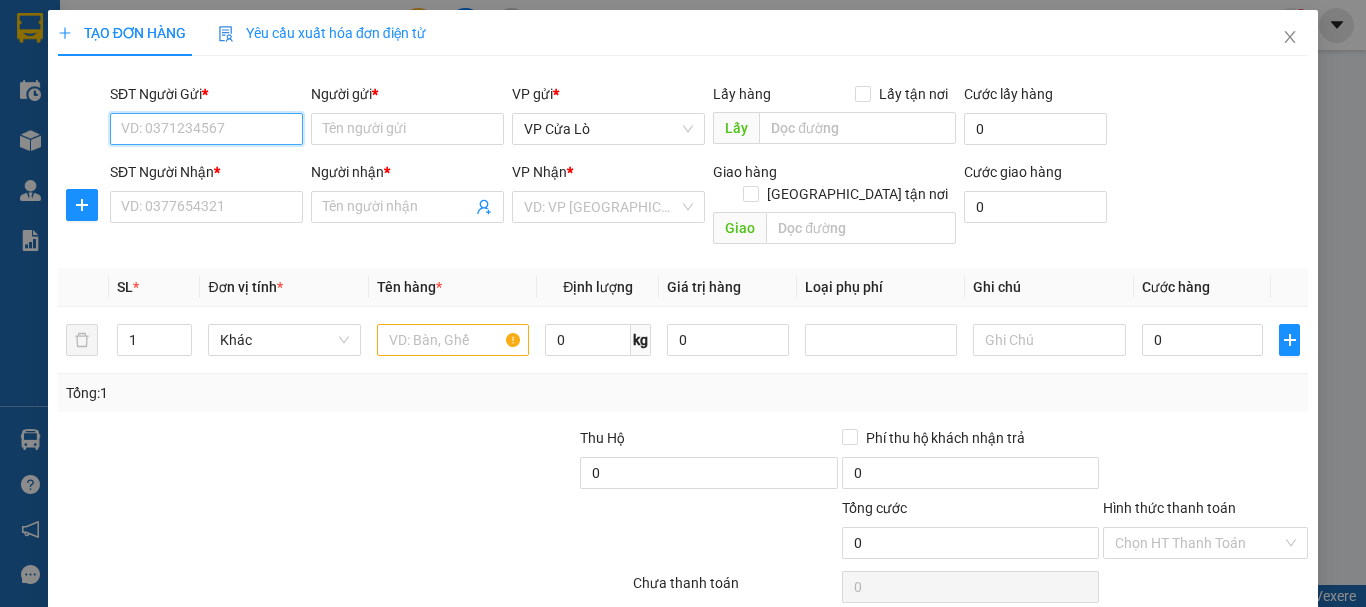 click on "SĐT Người Gửi  *" at bounding box center (206, 129) 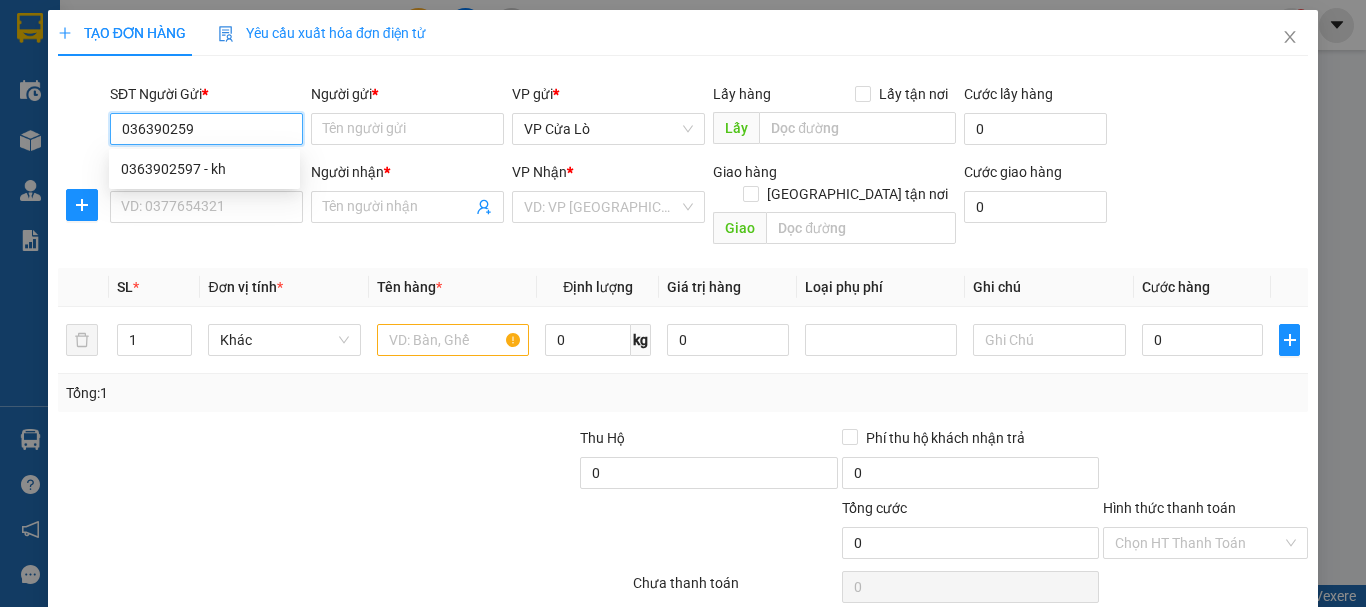 type on "0363902597" 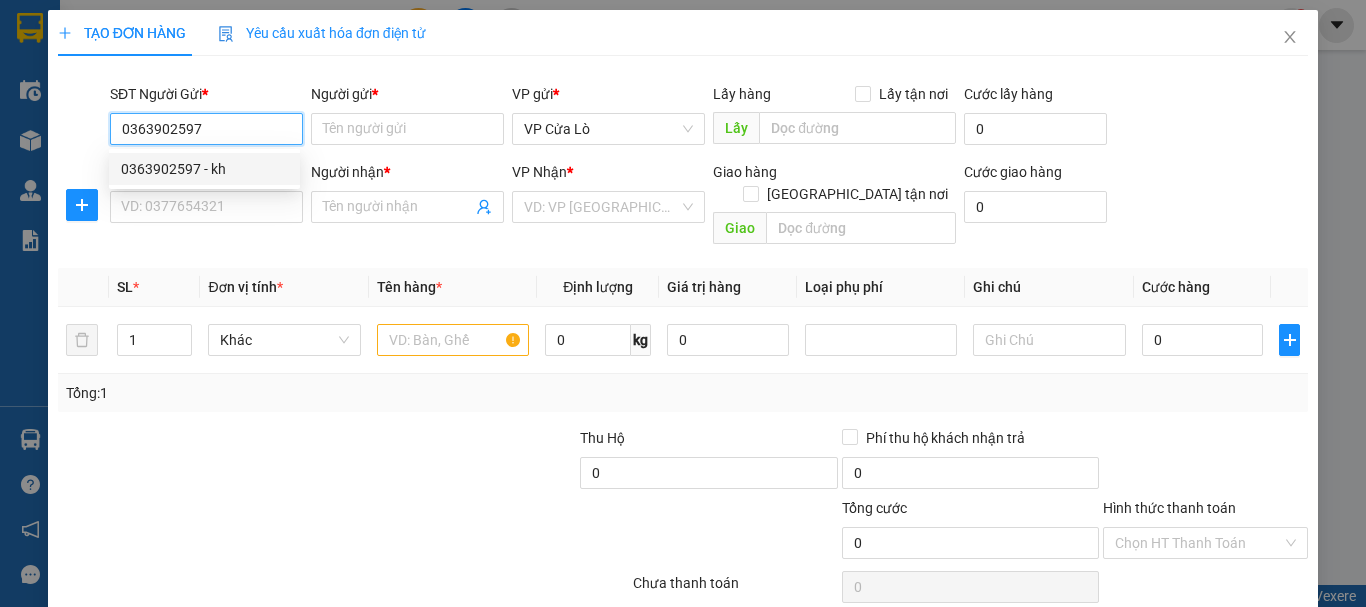 click on "0363902597 - kh" at bounding box center (204, 169) 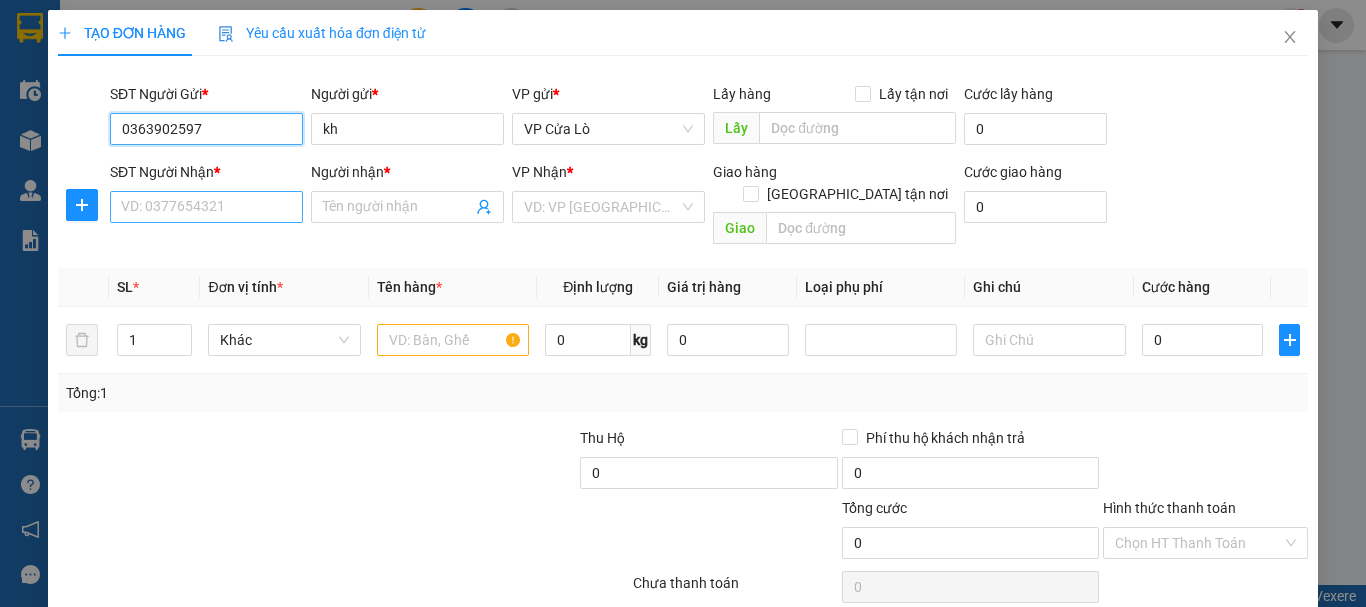 type on "0363902597" 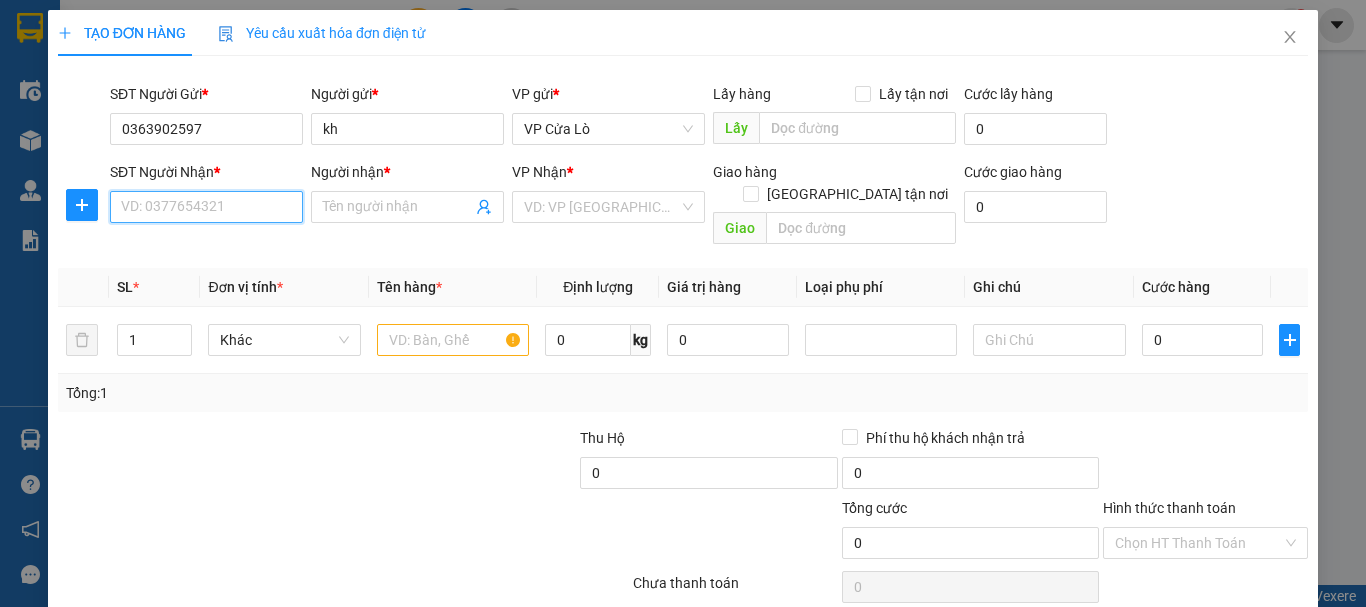 click on "SĐT Người Nhận  *" at bounding box center [206, 207] 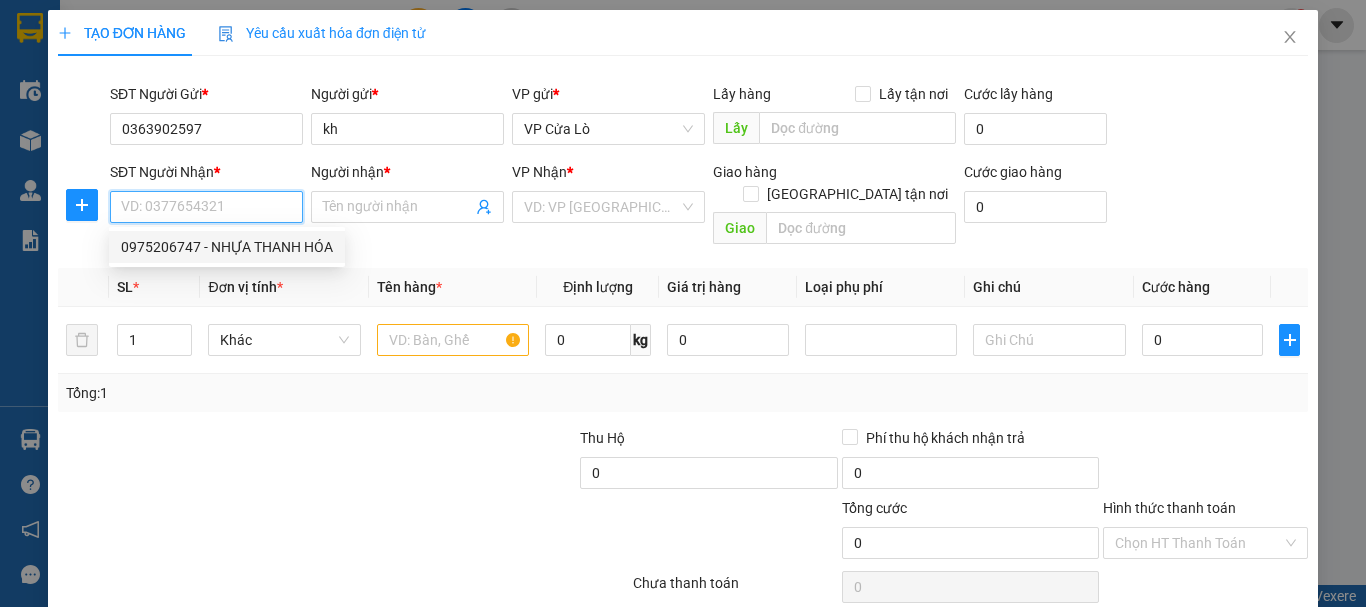 click on "0975206747 - NHỰA THANH HÓA" at bounding box center [227, 247] 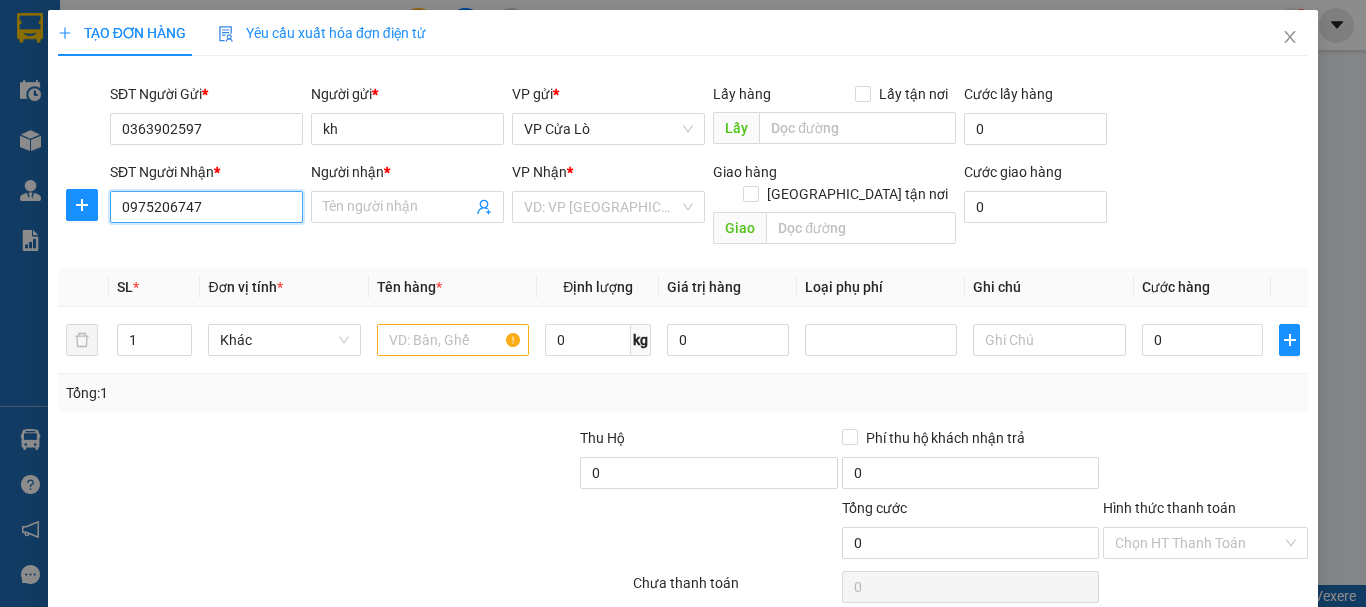 type on "NHỰA THANH HÓA" 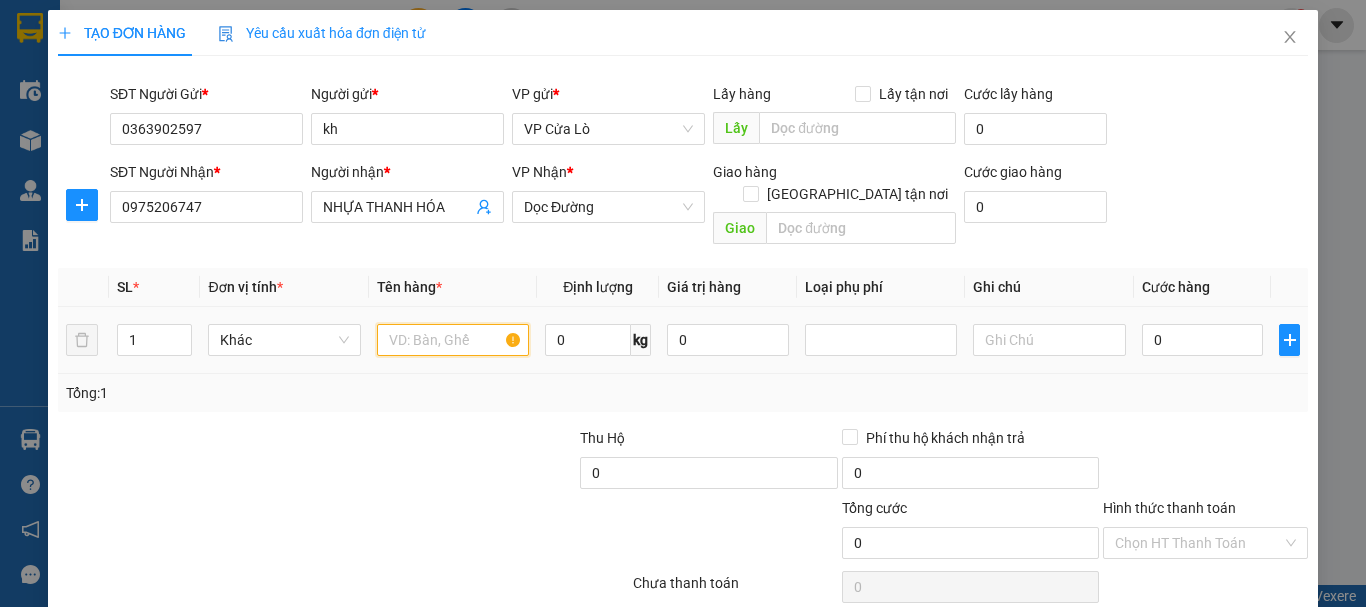 click at bounding box center (453, 340) 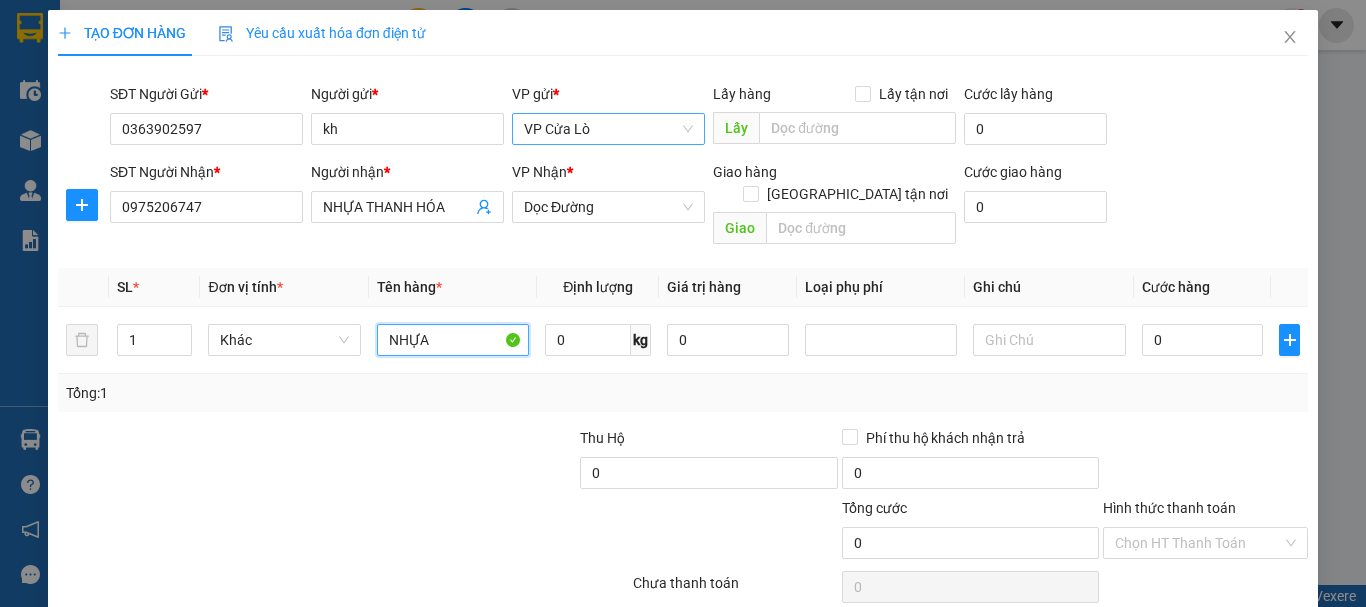 click on "VP Cửa Lò" at bounding box center [608, 129] 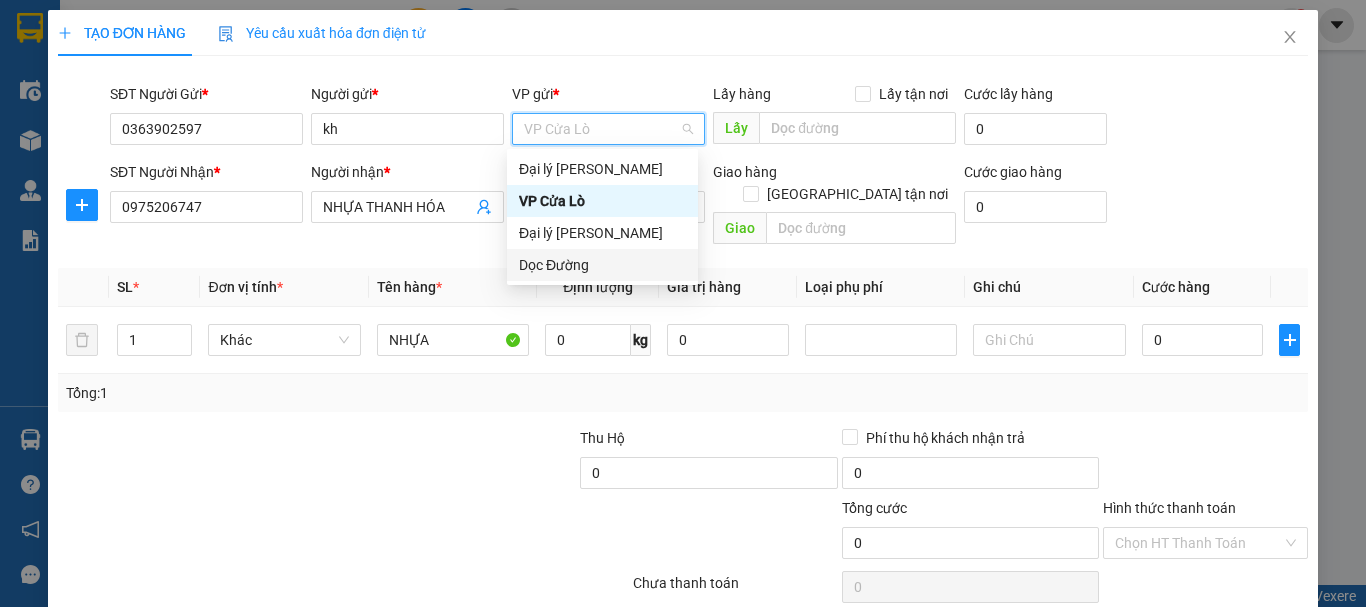 click on "Dọc Đường" at bounding box center [602, 265] 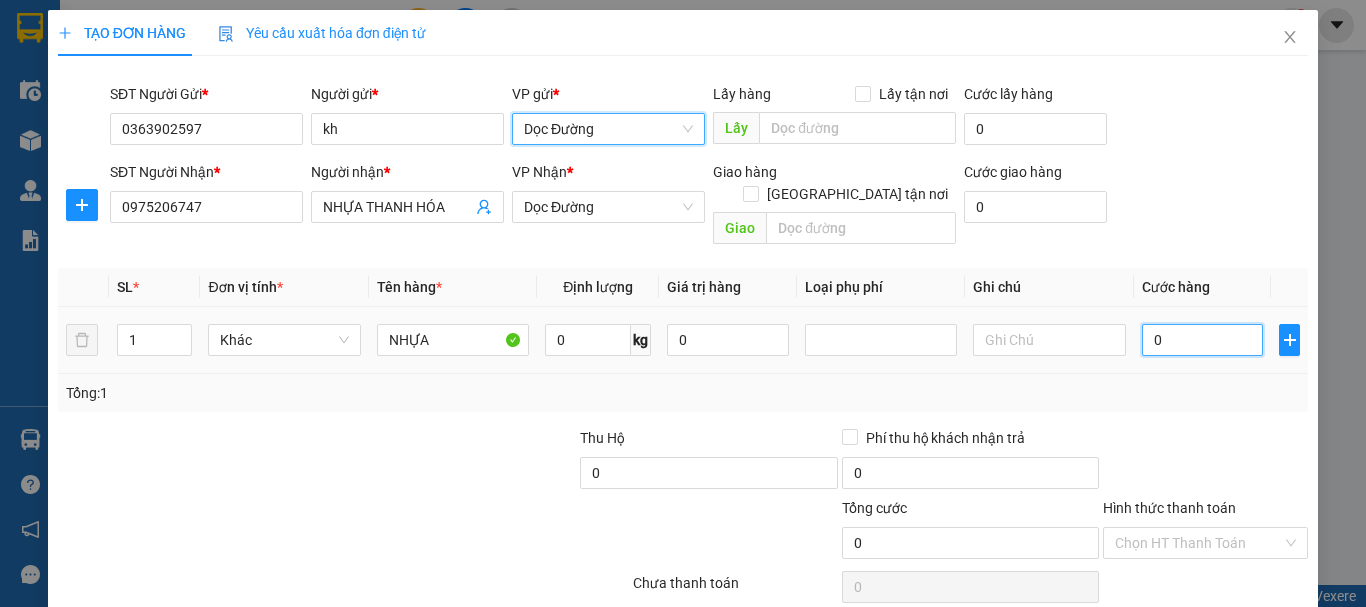 click on "0" at bounding box center (1203, 340) 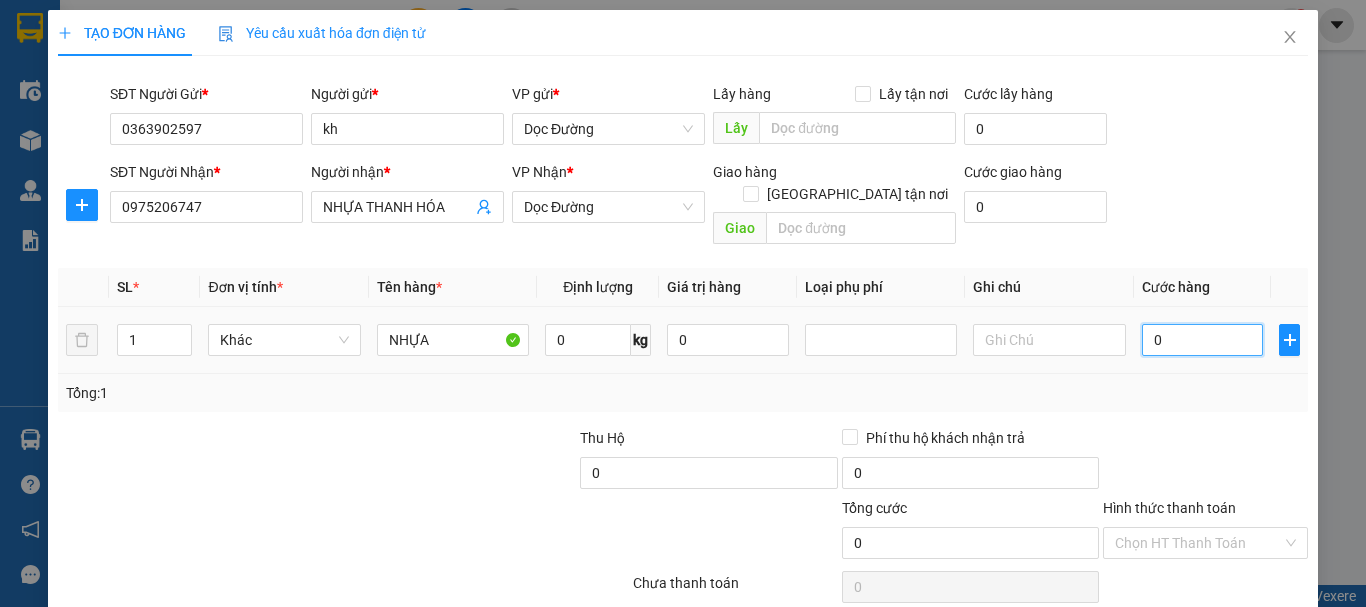 type on "1" 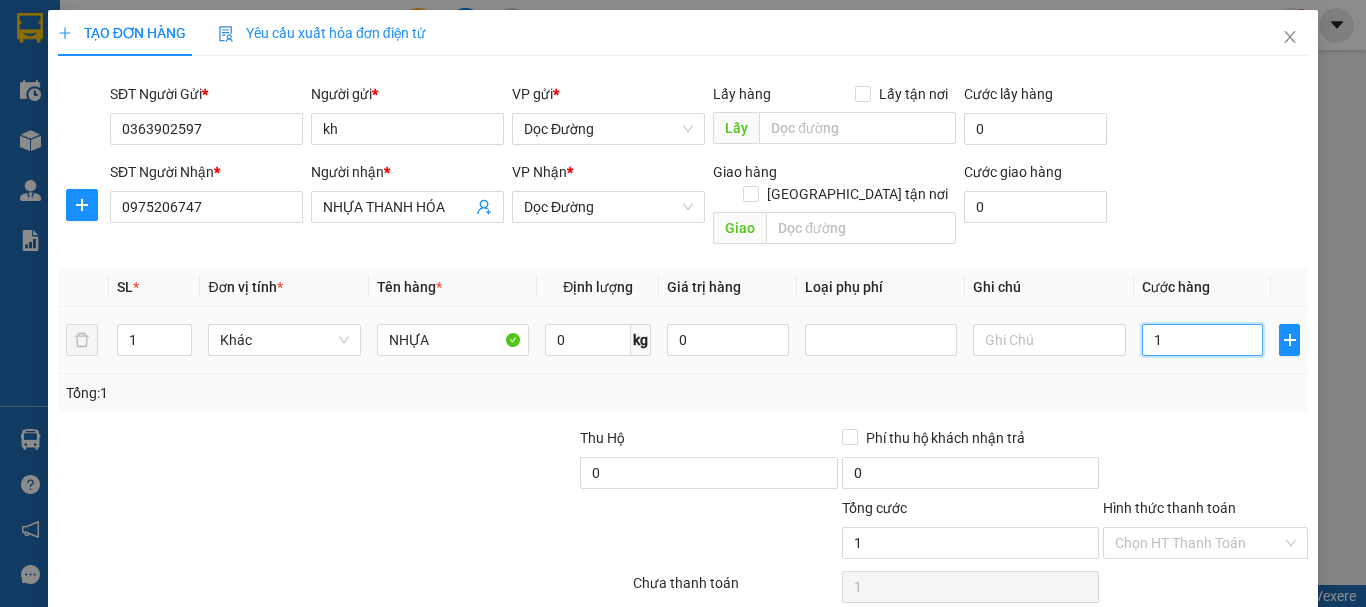 type on "17" 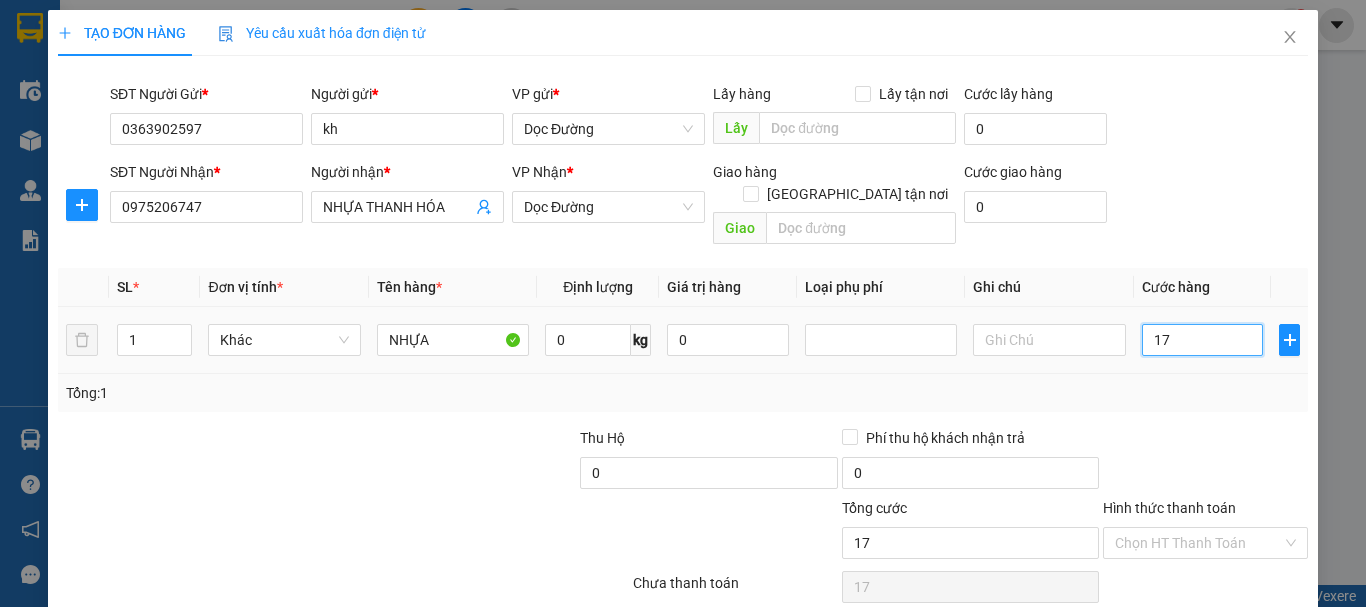 type on "170" 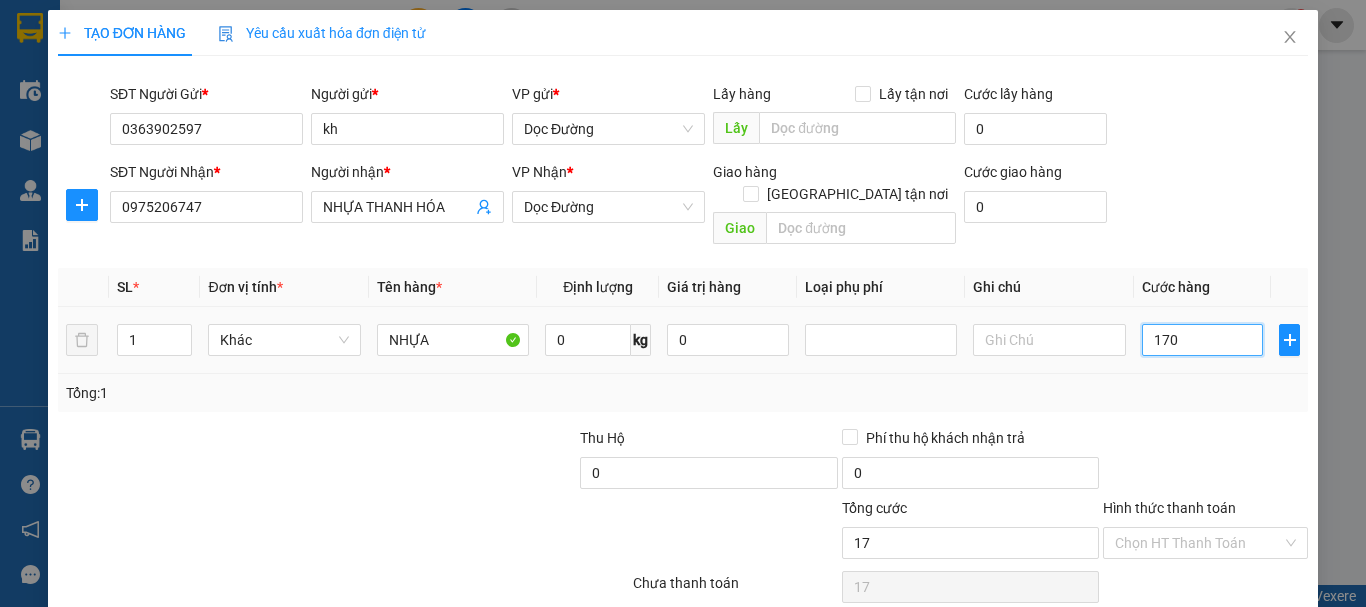 type on "170" 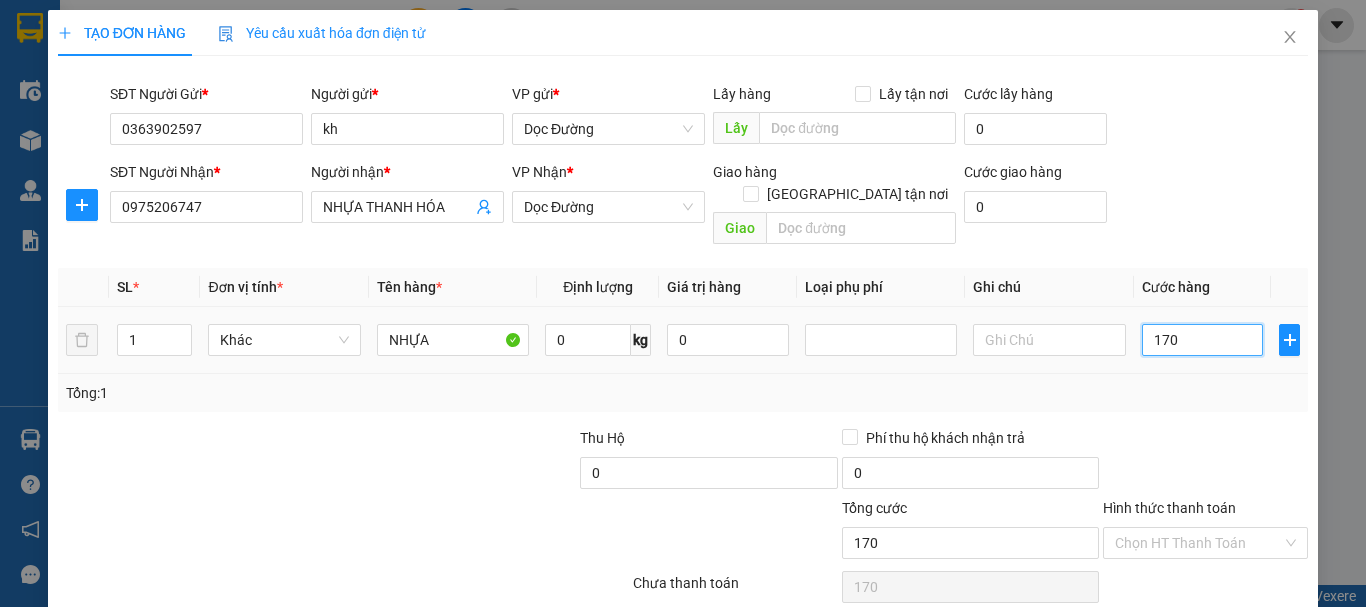 type on "1.700" 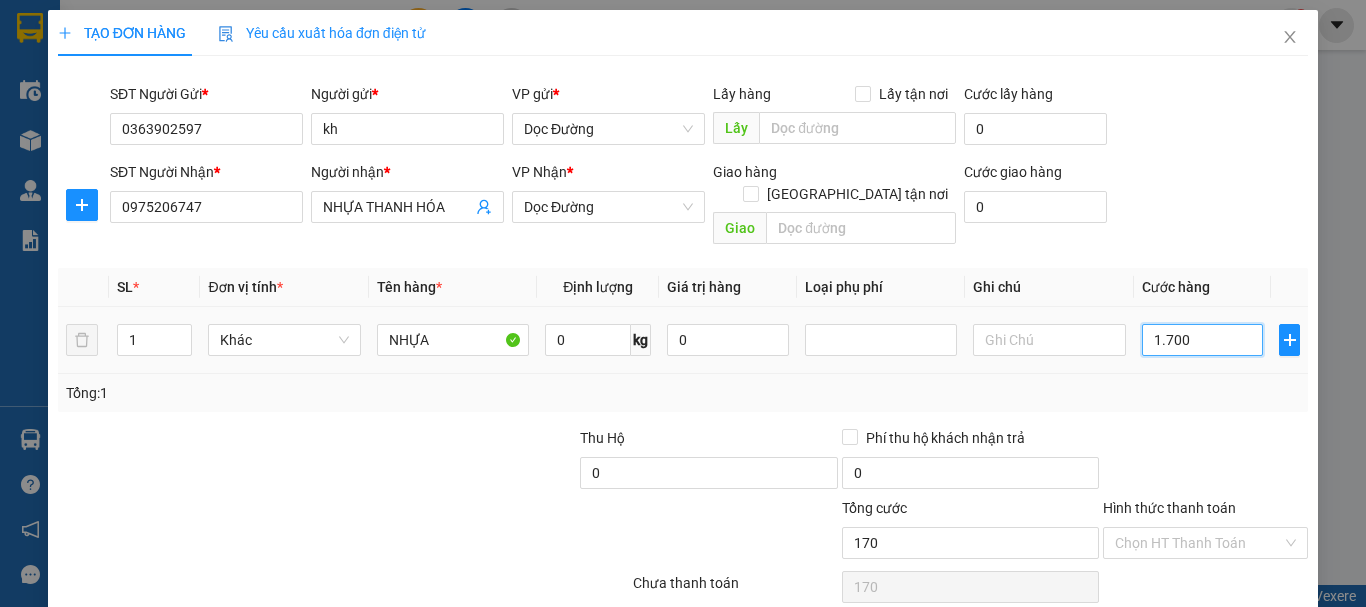 type on "1.700" 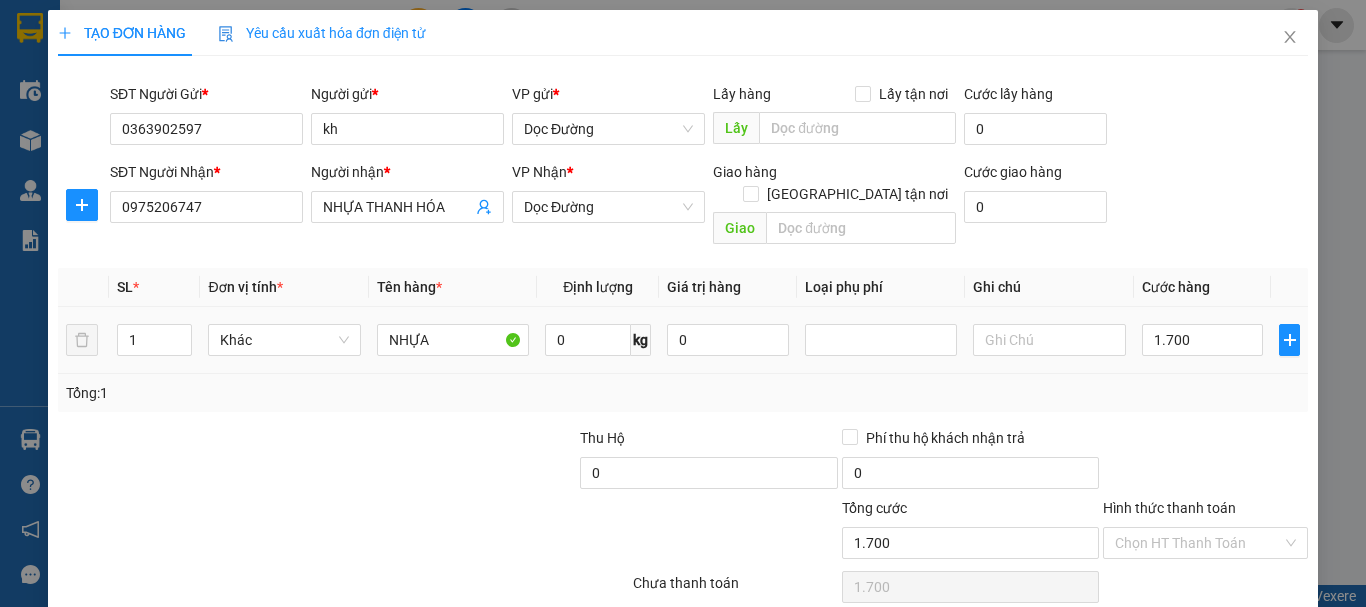 type on "1.700.000" 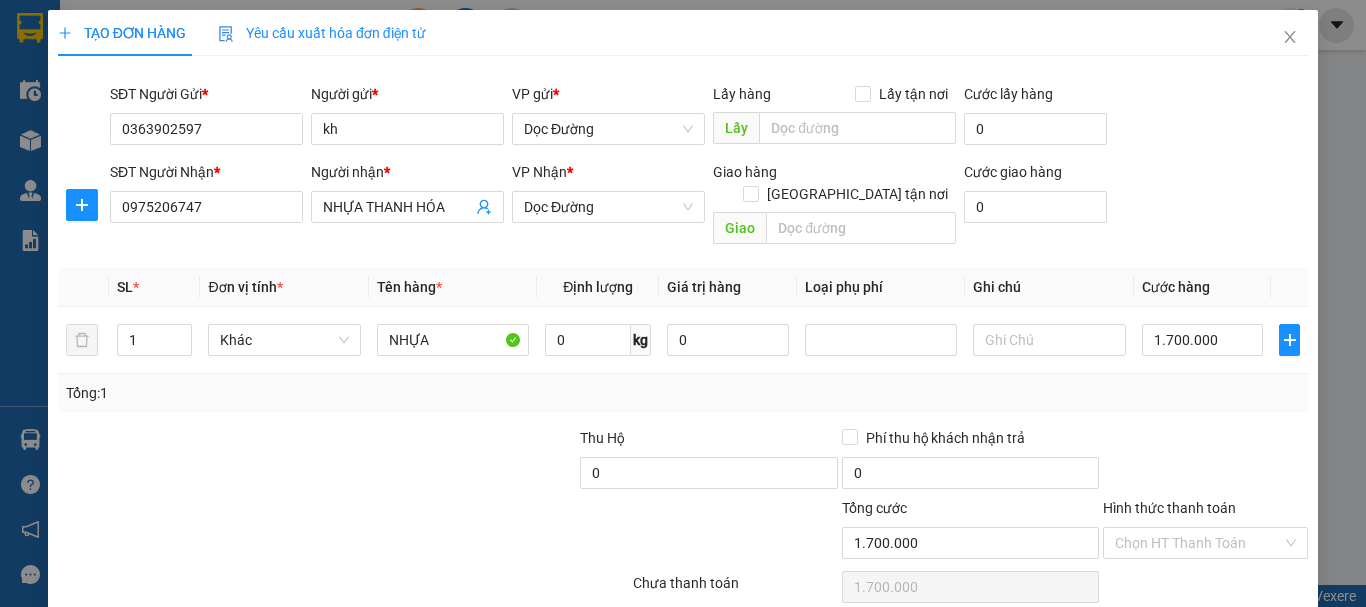click on "Transit Pickup Surcharge Ids Transit Deliver Surcharge Ids Transit Deliver Surcharge Transit Deliver Surcharge Gói vận chuyển  * Tiêu chuẩn SĐT Người Gửi  * 0363902597 Người gửi  * kh VP gửi  * Dọc Đường Lấy hàng Lấy tận nơi Lấy Cước lấy hàng 0 SĐT Người Nhận  * 0975206747 Người nhận  * NHỰA THANH HÓA VP Nhận  * Dọc Đường Giao hàng [GEOGRAPHIC_DATA] tận nơi Giao Cước giao hàng 0 SL  * Đơn vị tính  * Tên hàng  * Định lượng Giá trị hàng Loại phụ phí Ghi chú Cước hàng                     1 Khác NHỰA 0 kg 0   1.700.000 Tổng:  1 Thu Hộ 0 Phí thu hộ khách nhận trả 0 Tổng cước 1.700.000 Hình thức thanh toán Chọn HT Thanh Toán Số tiền thu trước 0 Chưa thanh toán 1.700.000 Chọn HT Thanh Toán Ghi chú nội bộ nhà xe Chi phí nội bộ 0 Lưu nháp Xóa Thông tin [PERSON_NAME] và In" at bounding box center (683, 394) 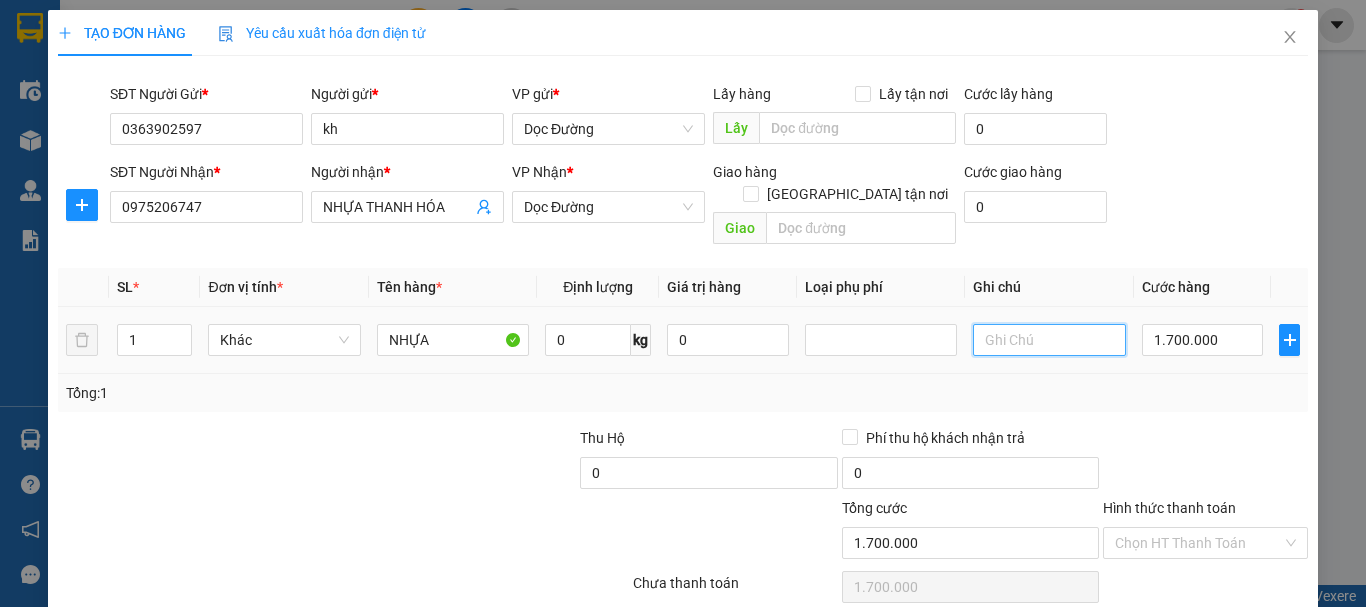 click at bounding box center (1049, 340) 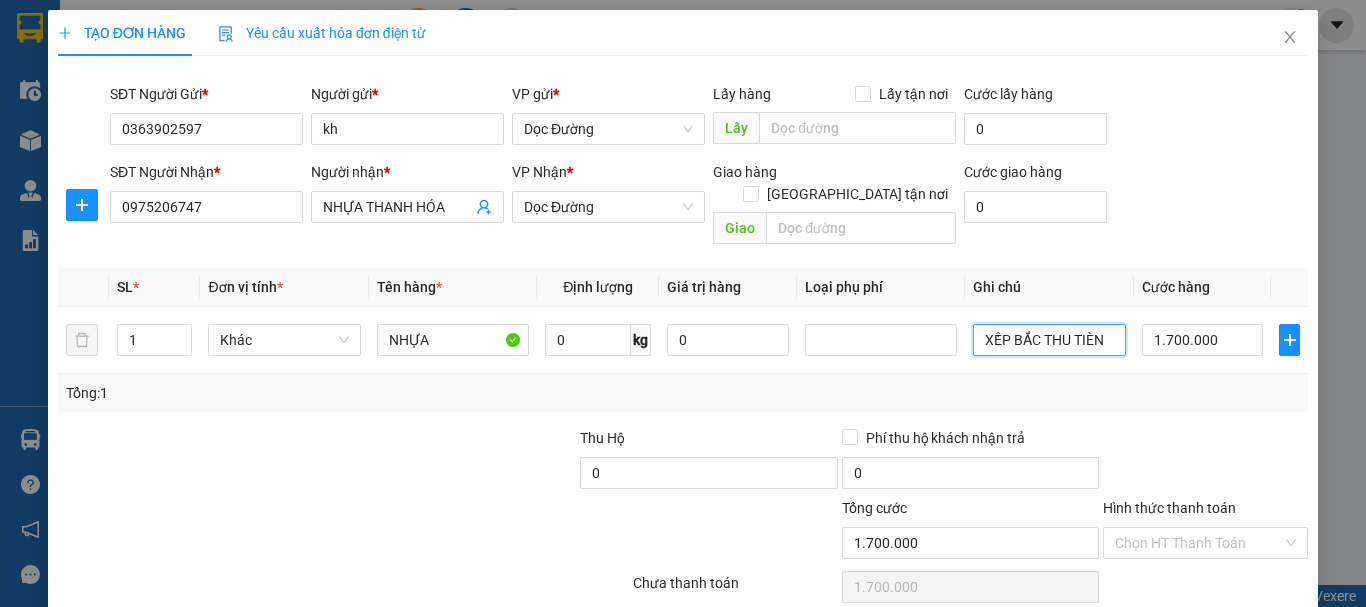 type on "XẾP BẮC THU TIÈN" 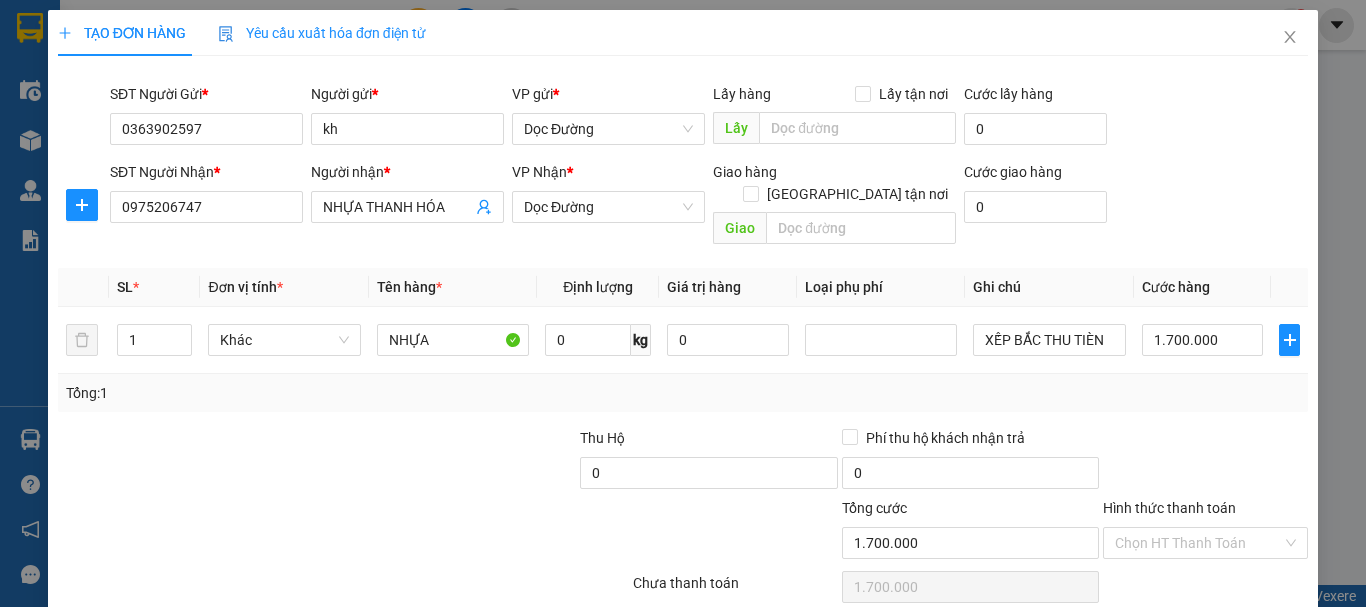 scroll, scrollTop: 126, scrollLeft: 0, axis: vertical 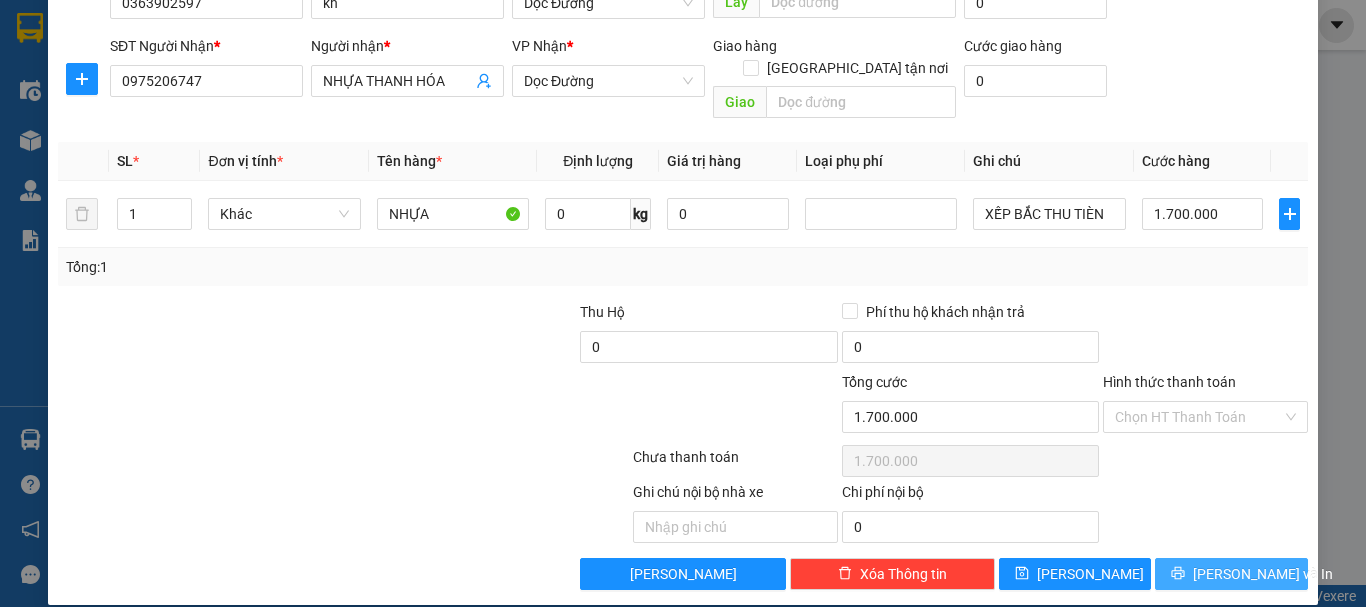 click on "[PERSON_NAME] và In" at bounding box center [1263, 574] 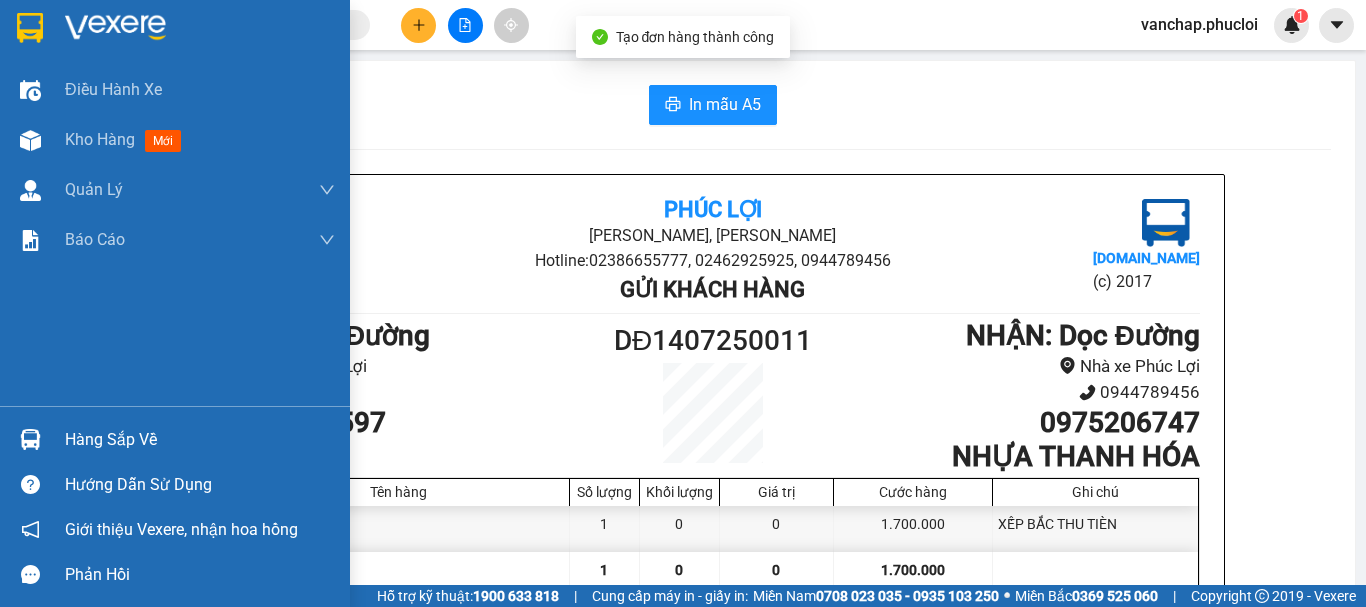 click at bounding box center (115, 28) 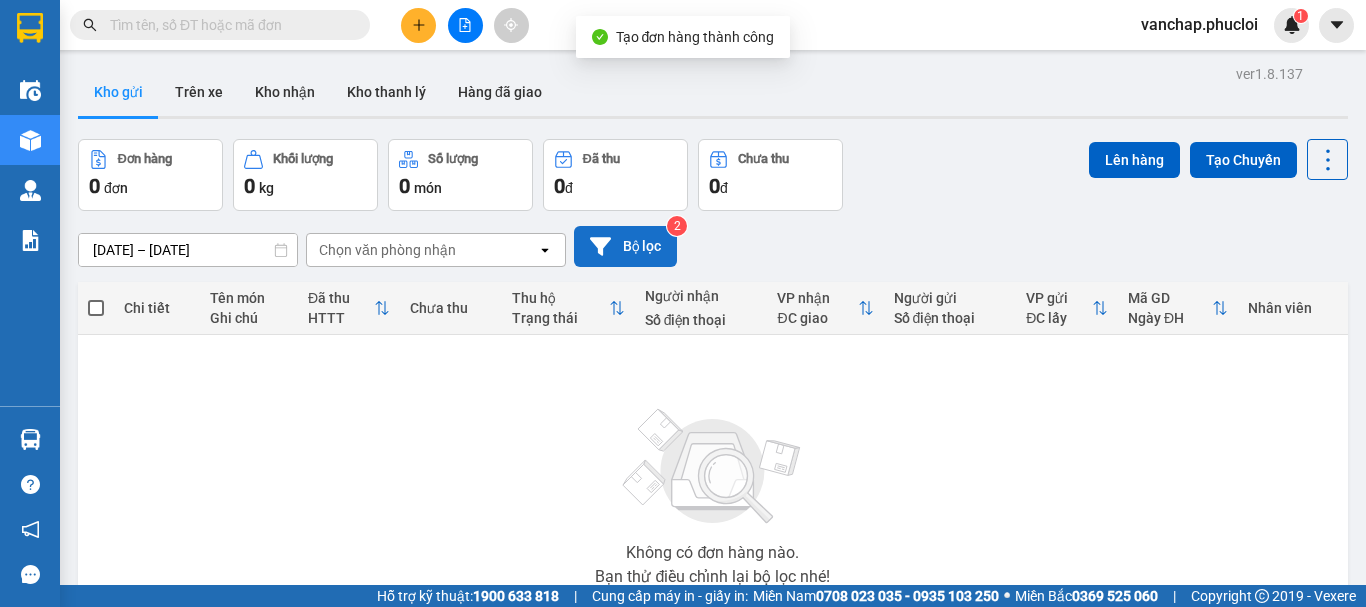 click on "Bộ lọc" at bounding box center [625, 246] 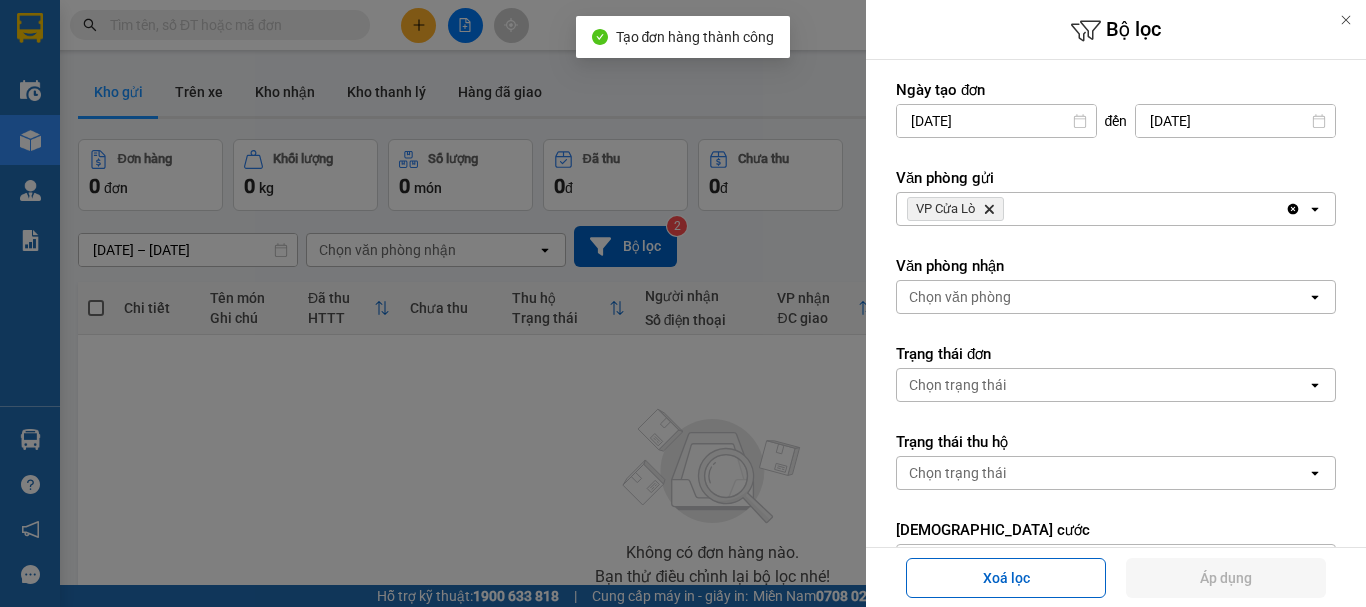 click on "open" 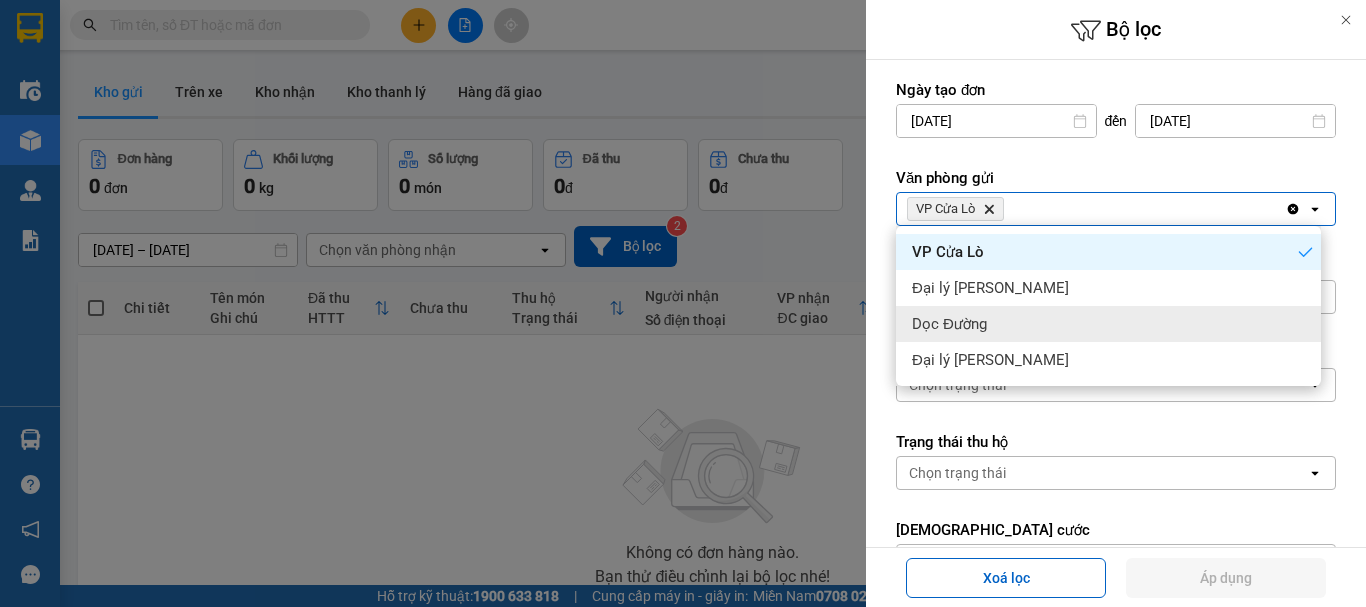 click on "Dọc Đường" at bounding box center (1108, 324) 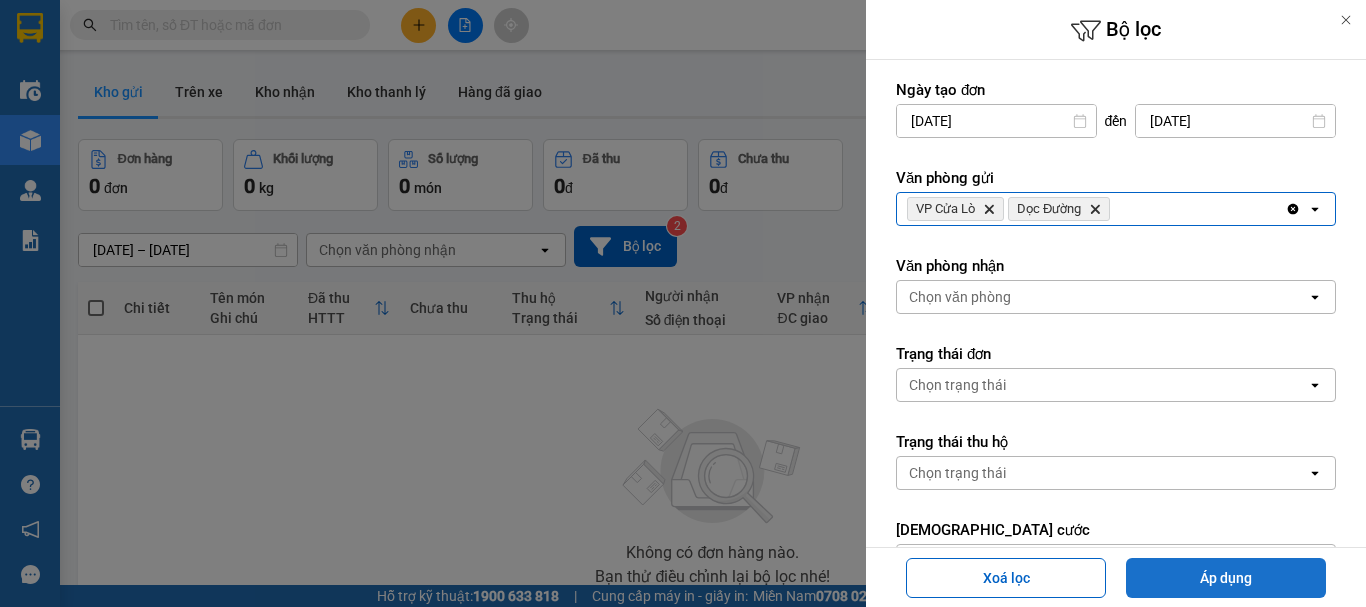 click on "Áp dụng" at bounding box center [1226, 578] 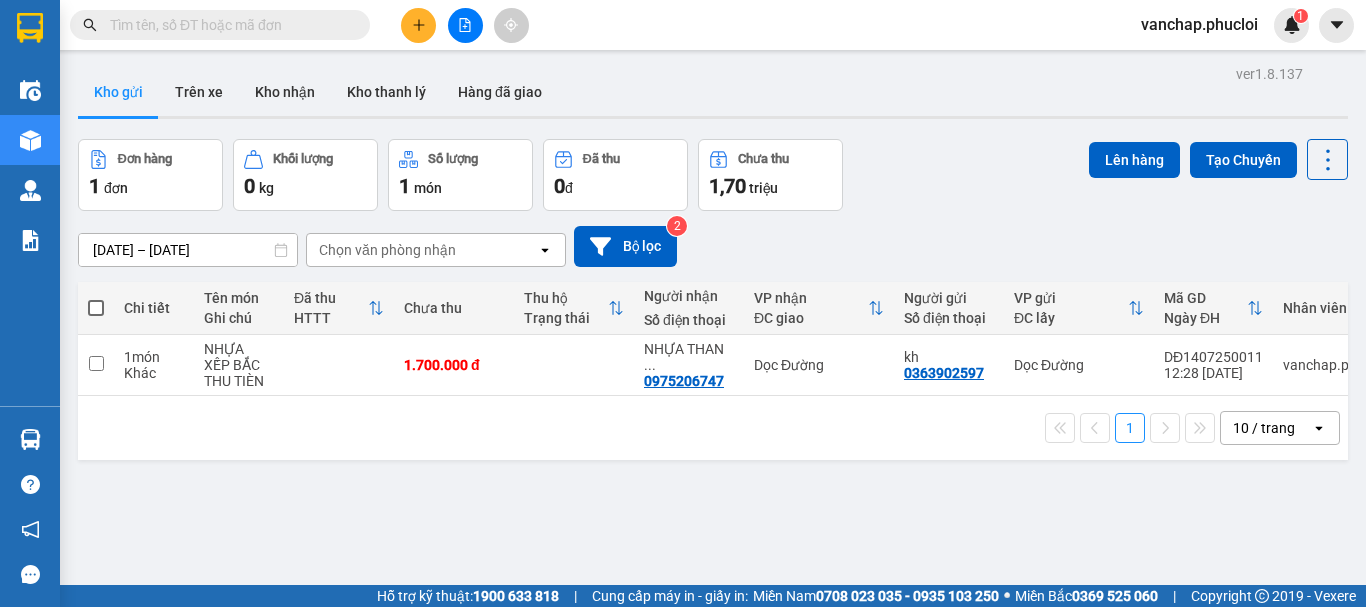 click at bounding box center (96, 308) 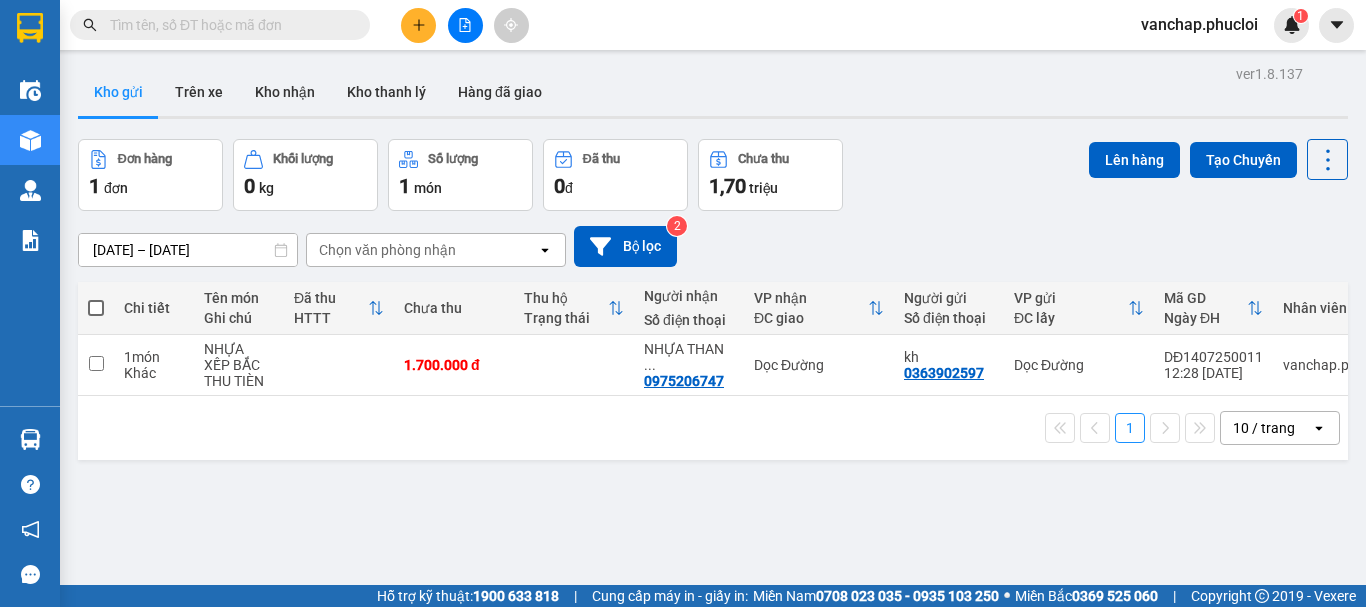 click at bounding box center (96, 298) 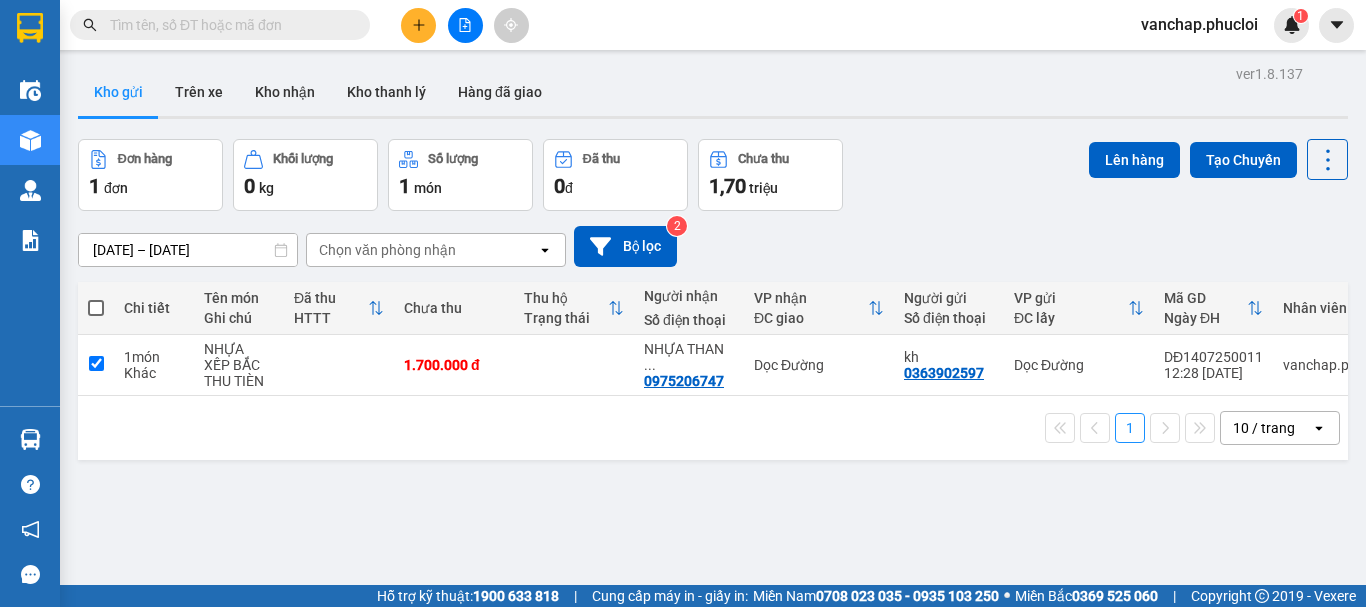 checkbox on "true" 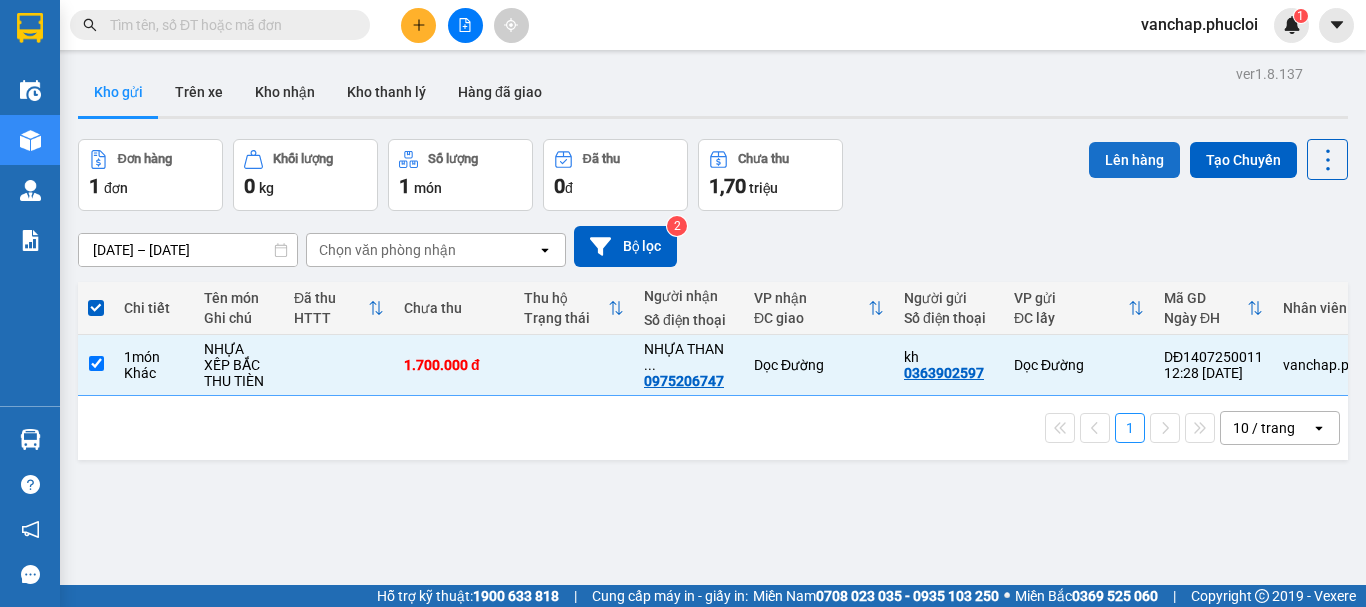 click on "Lên hàng" at bounding box center [1134, 160] 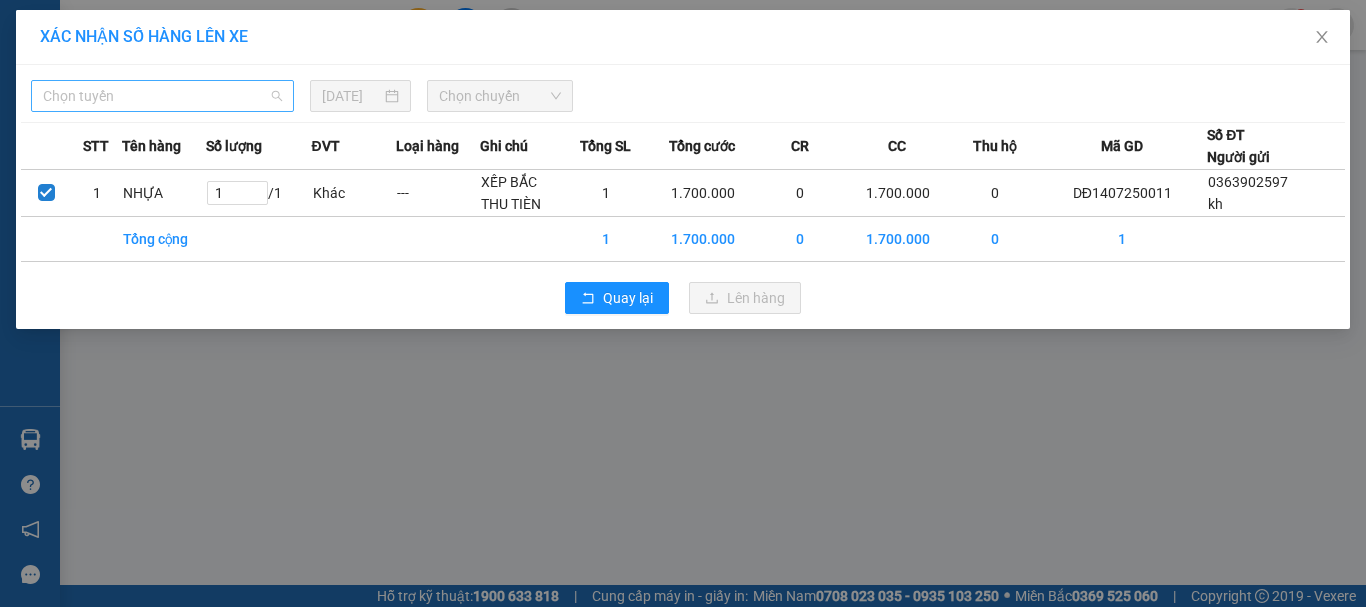 click on "Chọn tuyến" at bounding box center (162, 96) 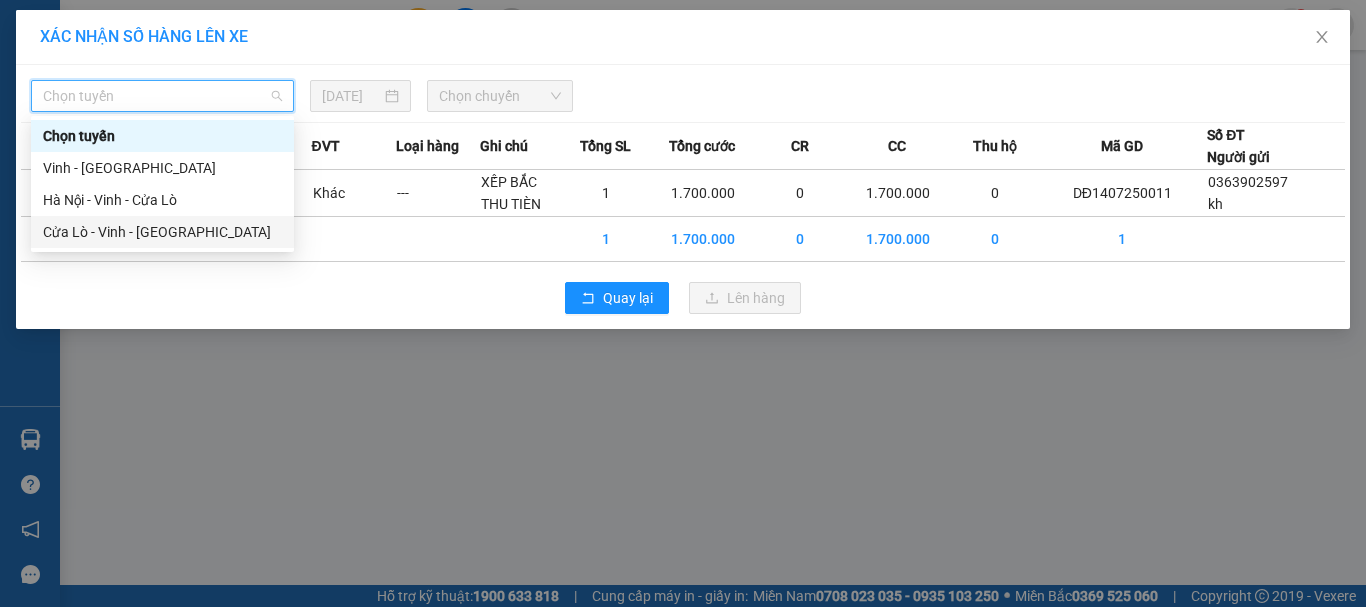 click on "Cửa Lò - Vinh - [GEOGRAPHIC_DATA]" at bounding box center [162, 232] 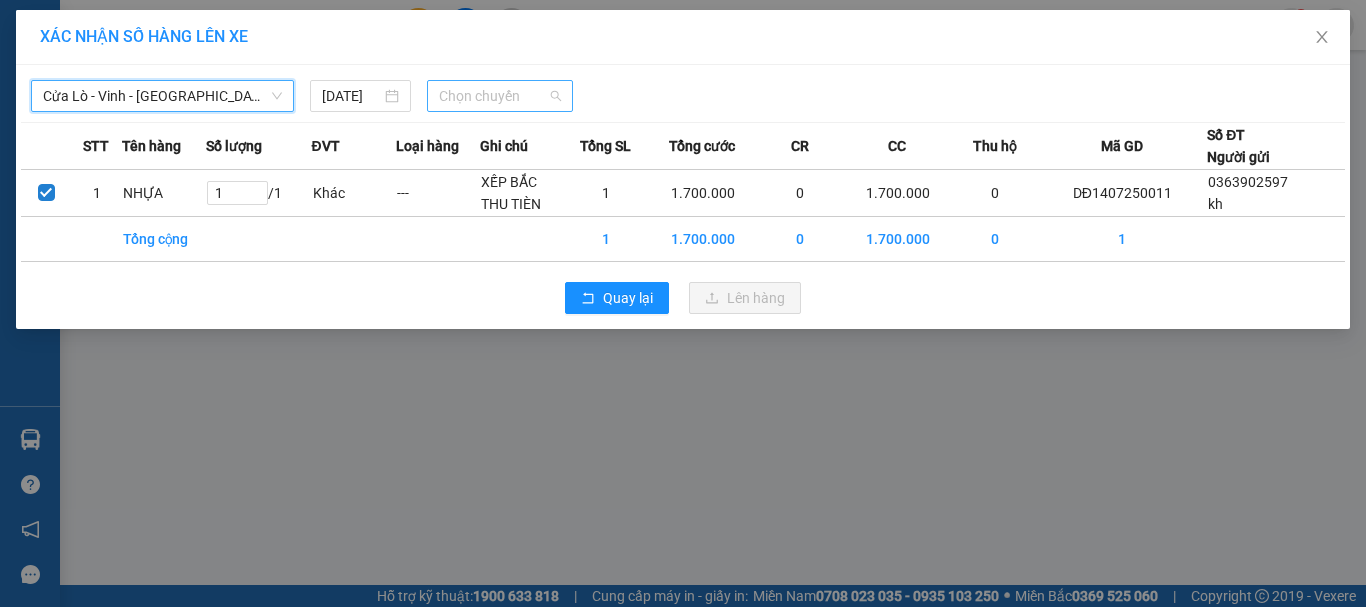 click on "Chọn chuyến" at bounding box center [500, 96] 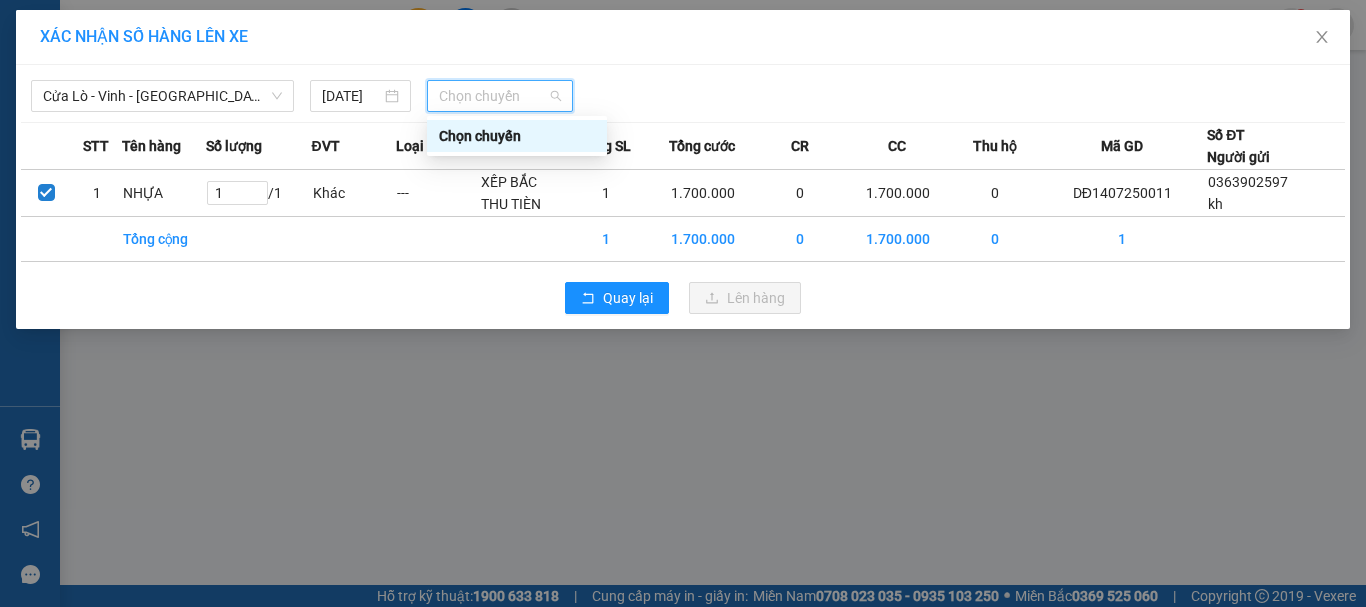 click on "XÁC NHẬN SỐ HÀNG LÊN XE Cửa Lò - [GEOGRAPHIC_DATA] - [GEOGRAPHIC_DATA] [DATE] Chọn chuyến STT Tên hàng Số lượng ĐVT Loại hàng Ghi chú Tổng SL Tổng cước CR CC Thu hộ Mã GD Số ĐT   Người gửi 1 NHỰA 1  /  1 Khác --- XẾP [GEOGRAPHIC_DATA] TIÈN 1 1.700.000 0 1.700.000 0 DĐ1407250011 0363902597 kh     Tổng cộng         1 1.700.000 0 1.700.000 0 1   Quay lại Lên hàng" at bounding box center (683, 303) 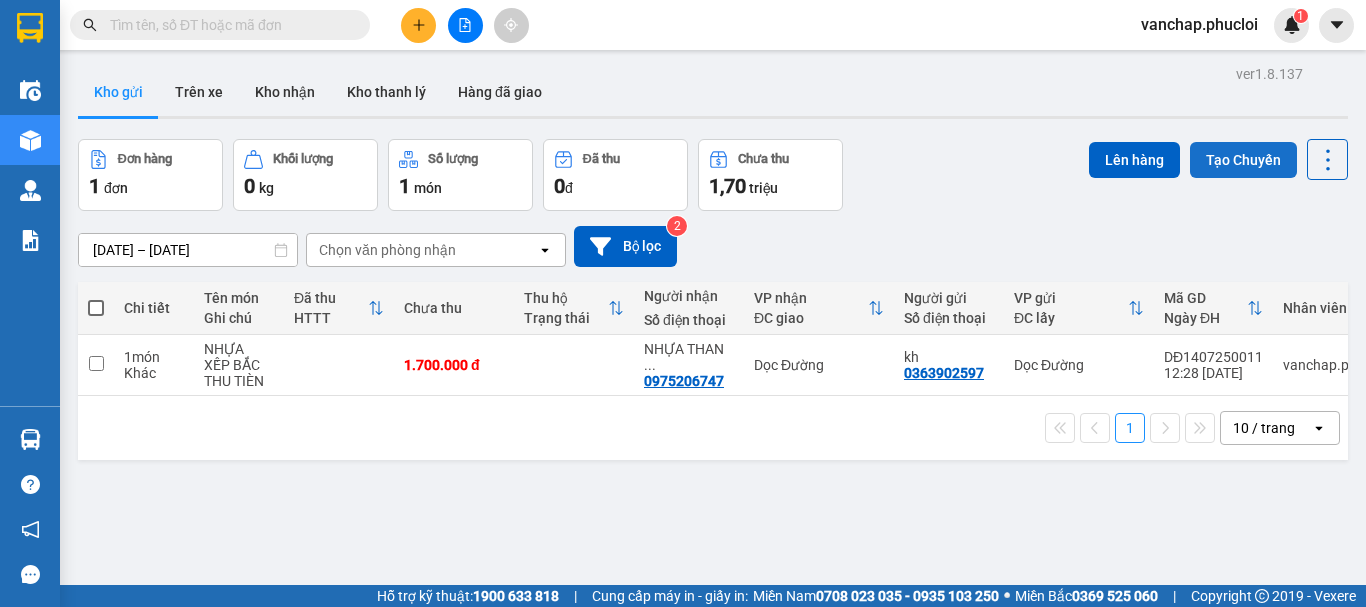 click on "Tạo Chuyến" at bounding box center (1243, 160) 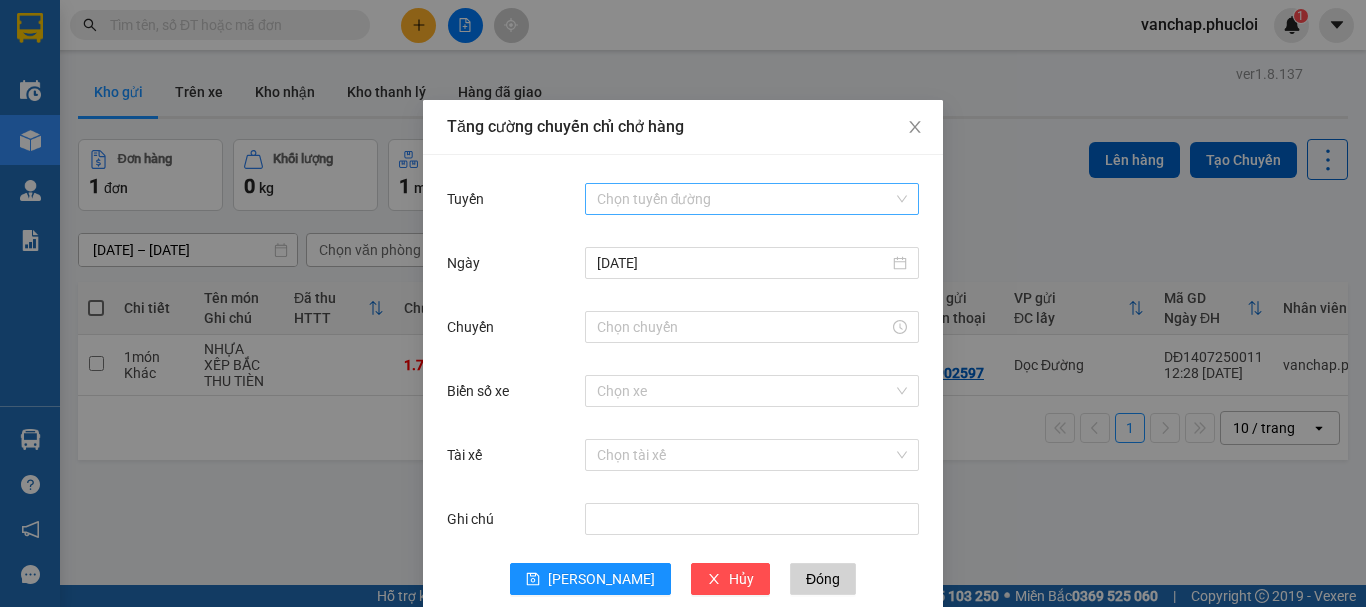 click on "Tuyến" at bounding box center [745, 199] 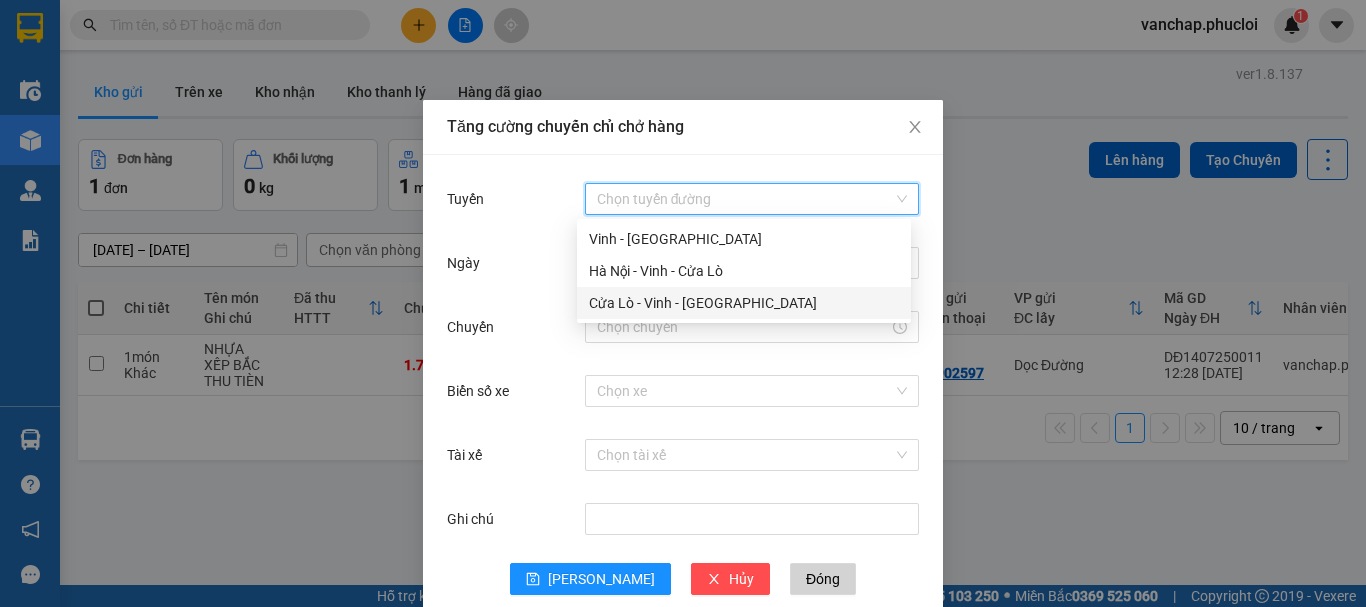 click on "Cửa Lò - Vinh - [GEOGRAPHIC_DATA]" at bounding box center [744, 303] 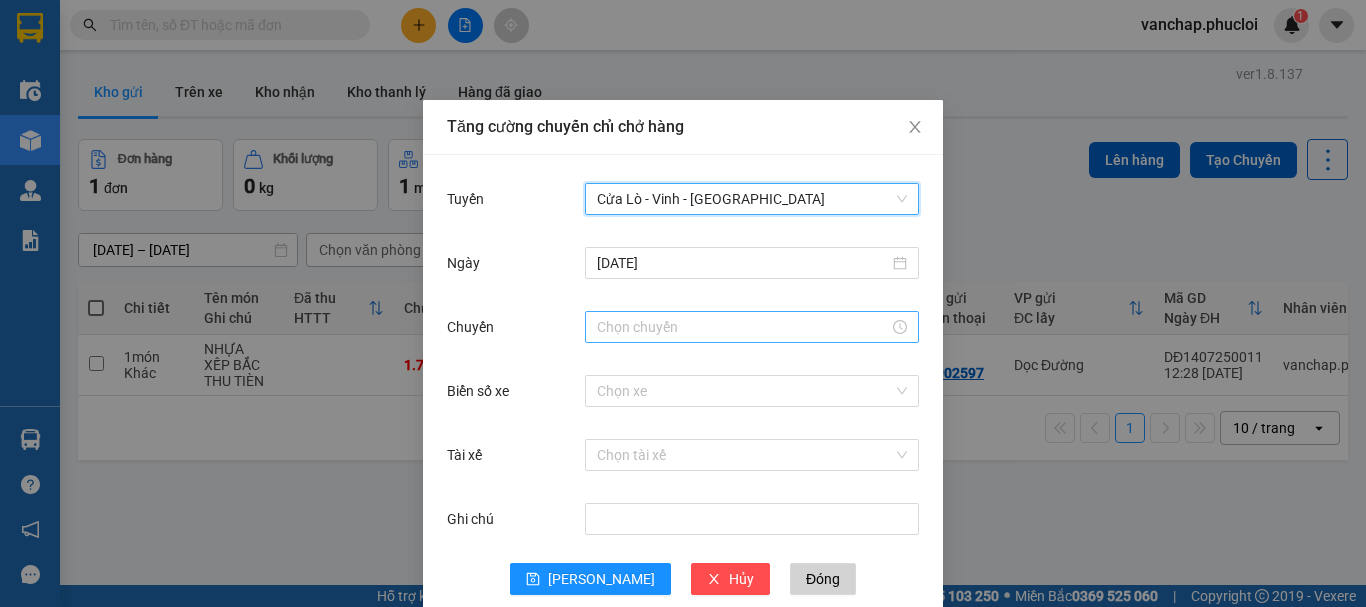 click on "Chuyến" at bounding box center (743, 327) 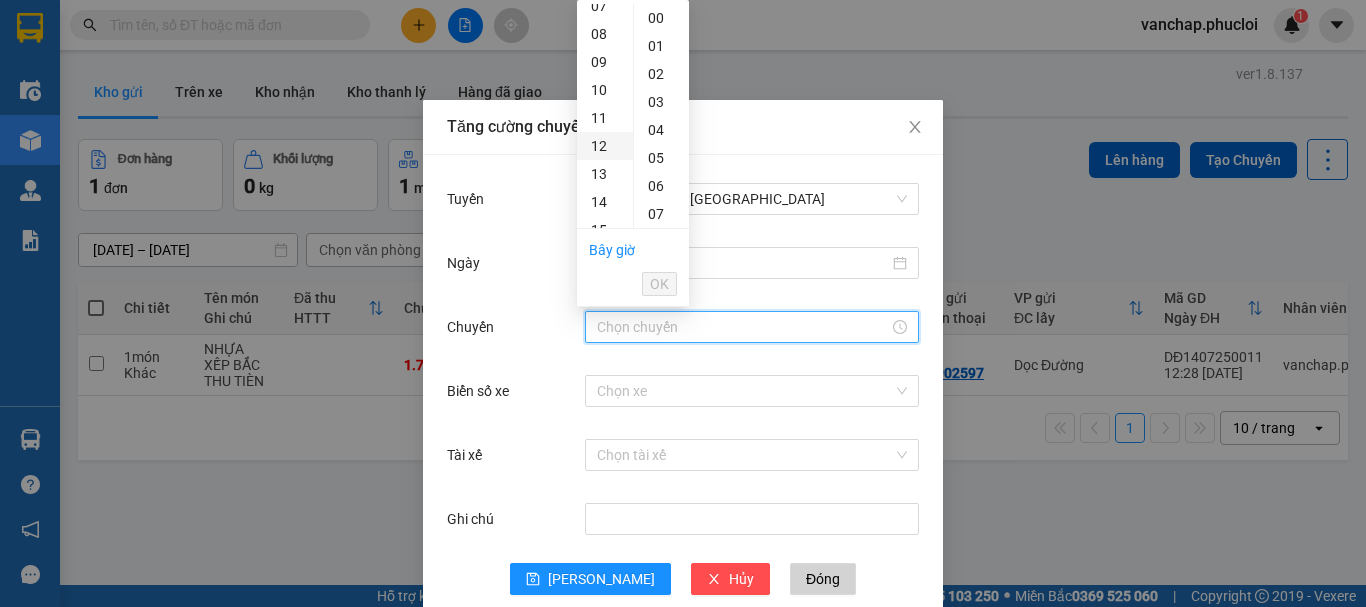 click on "12" at bounding box center (605, 146) 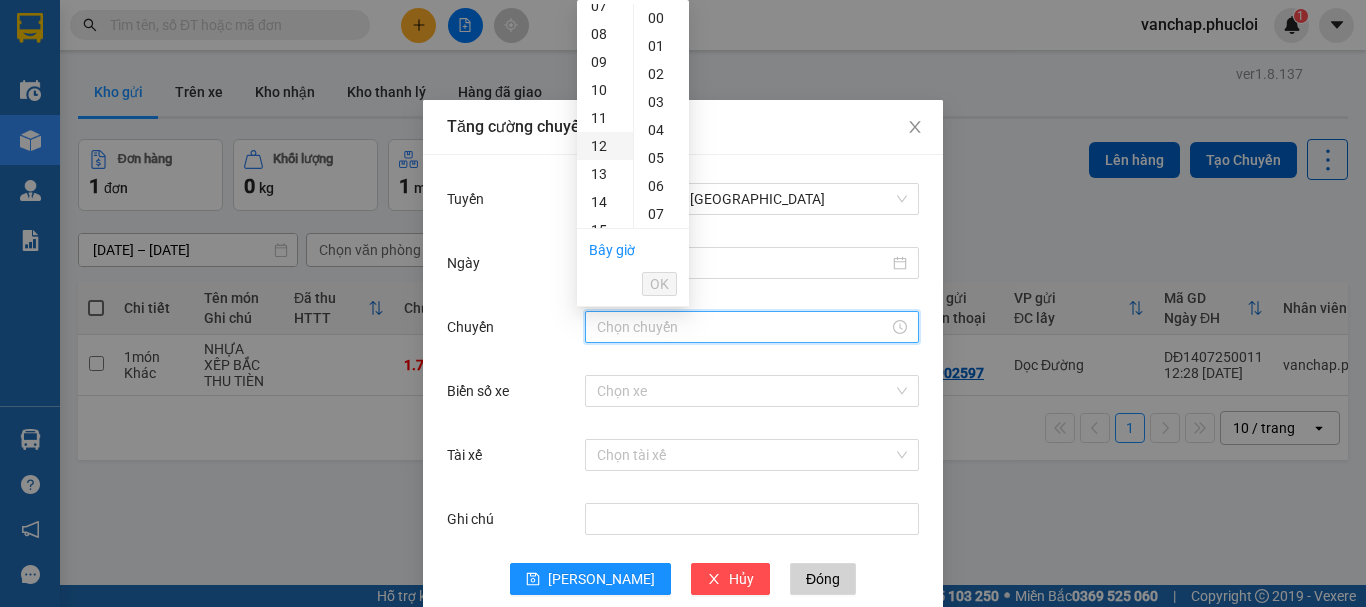 type on "12:00" 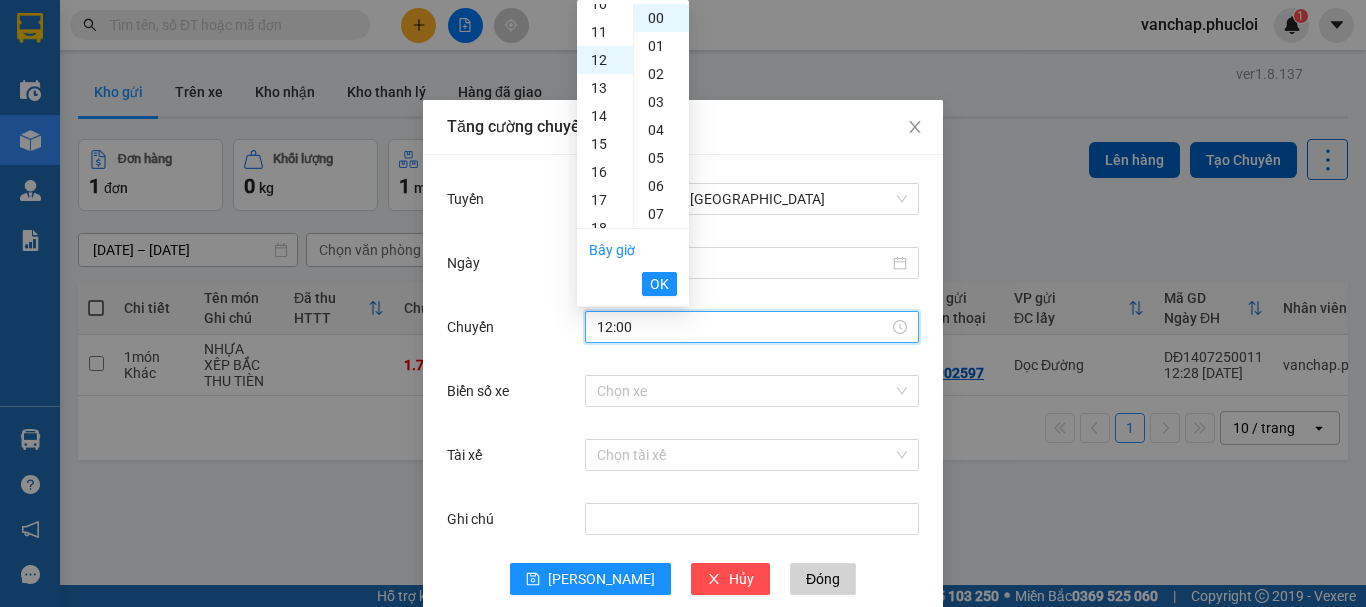 scroll, scrollTop: 336, scrollLeft: 0, axis: vertical 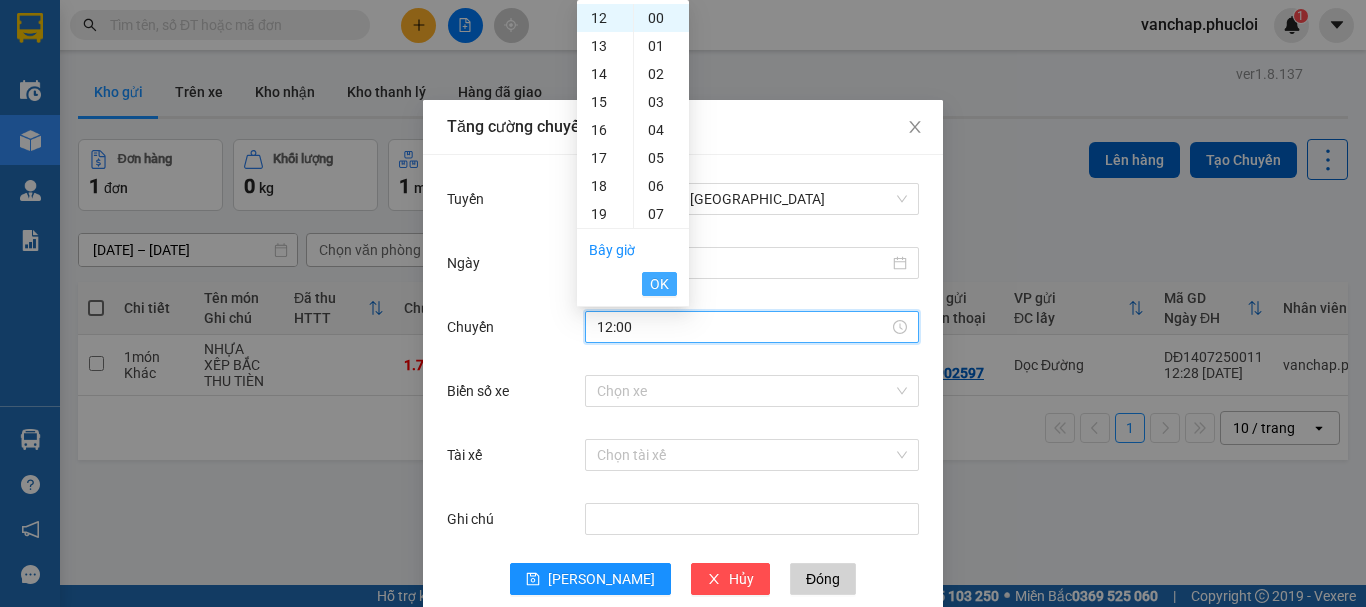 click on "OK" at bounding box center (659, 284) 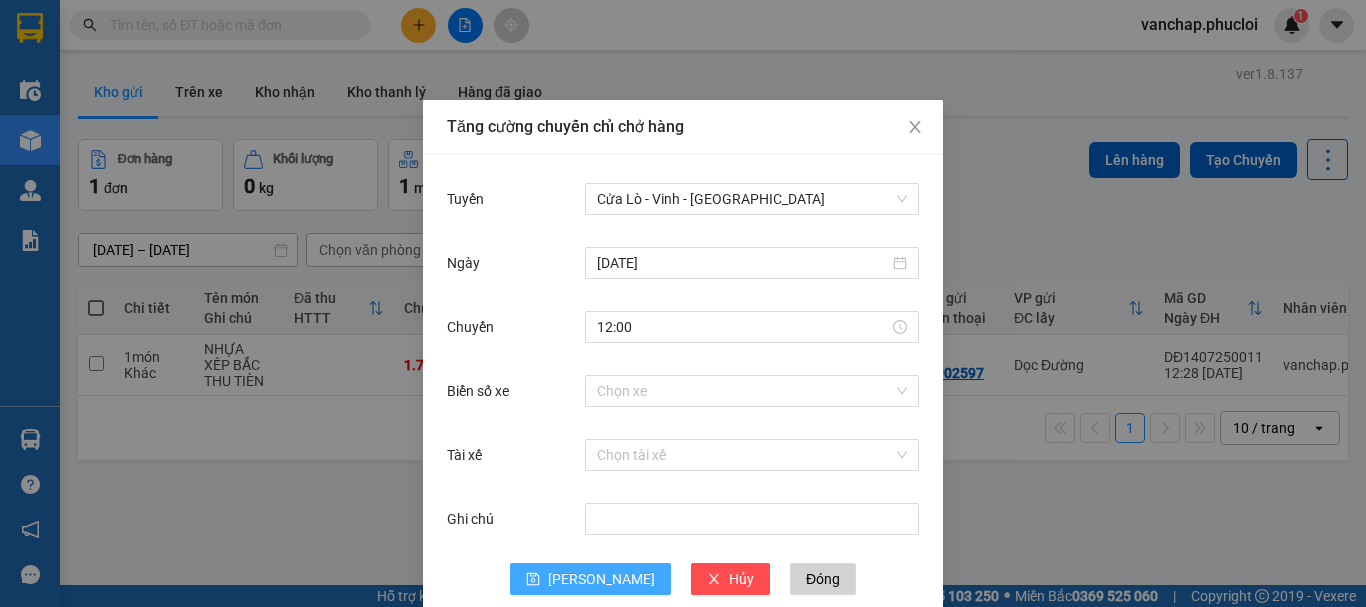 click on "[PERSON_NAME]" at bounding box center [590, 579] 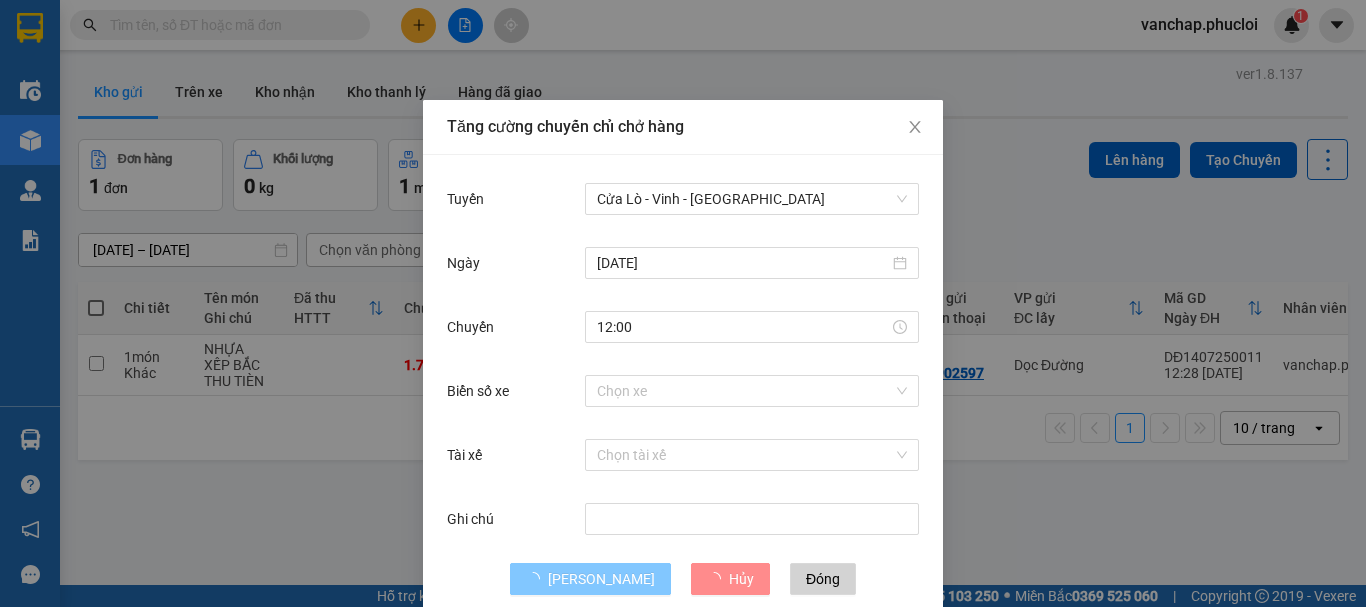 type 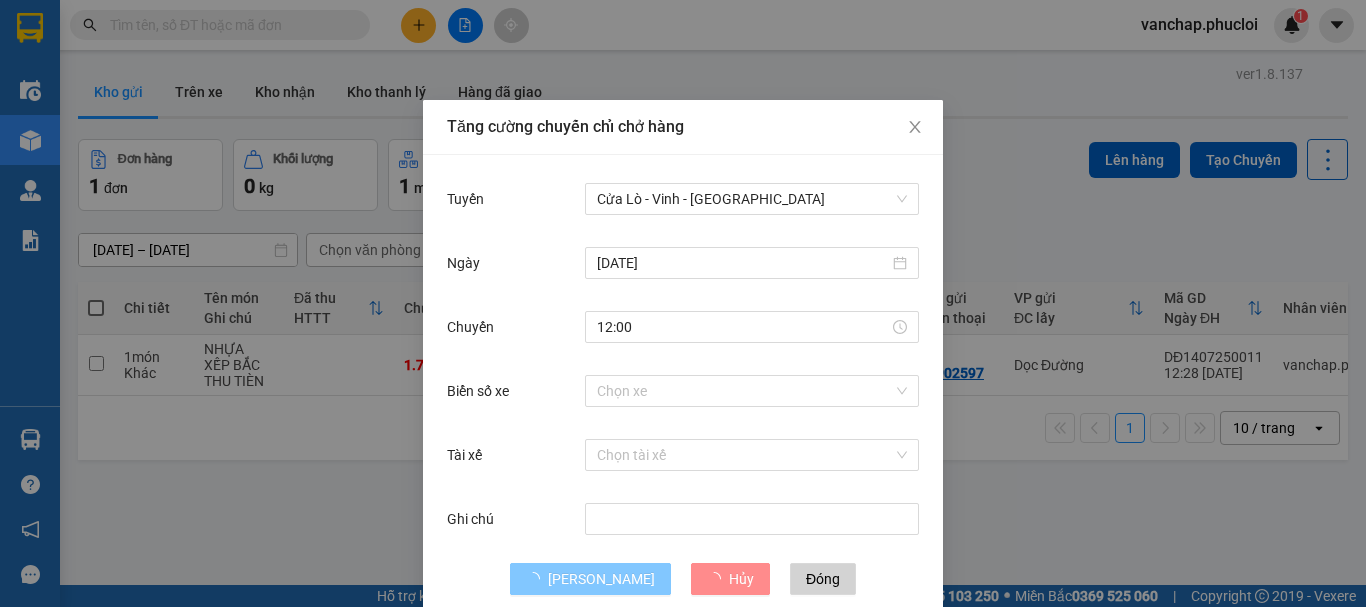 type 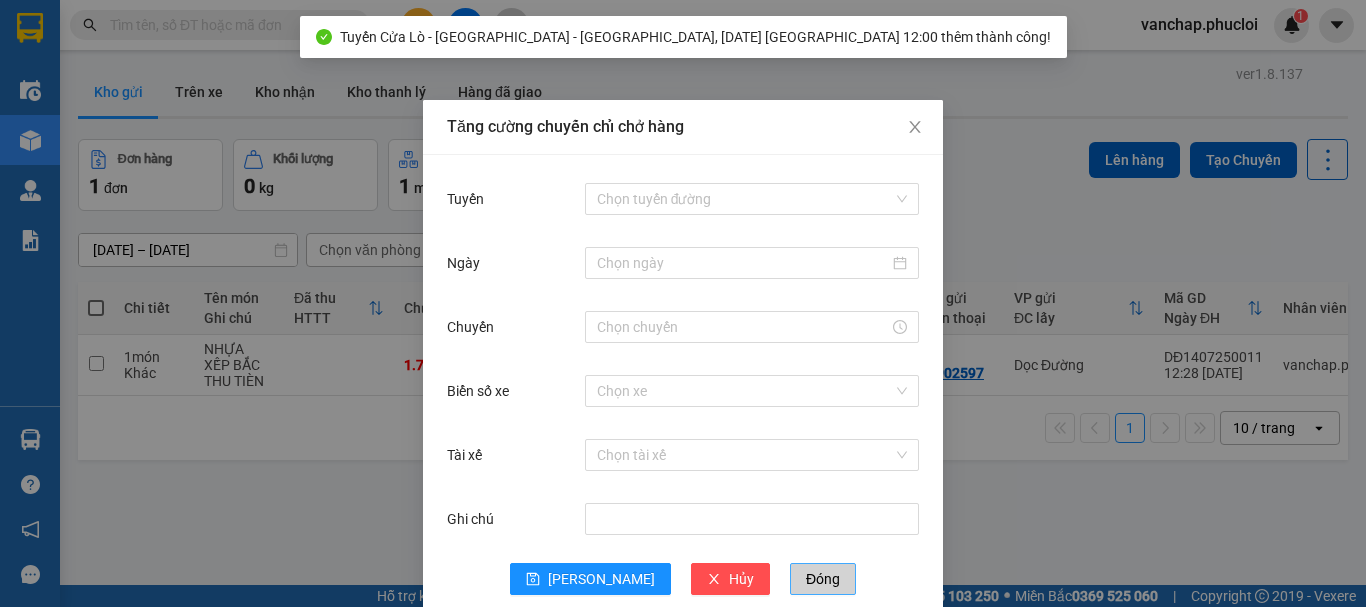 click on "Đóng" at bounding box center [823, 579] 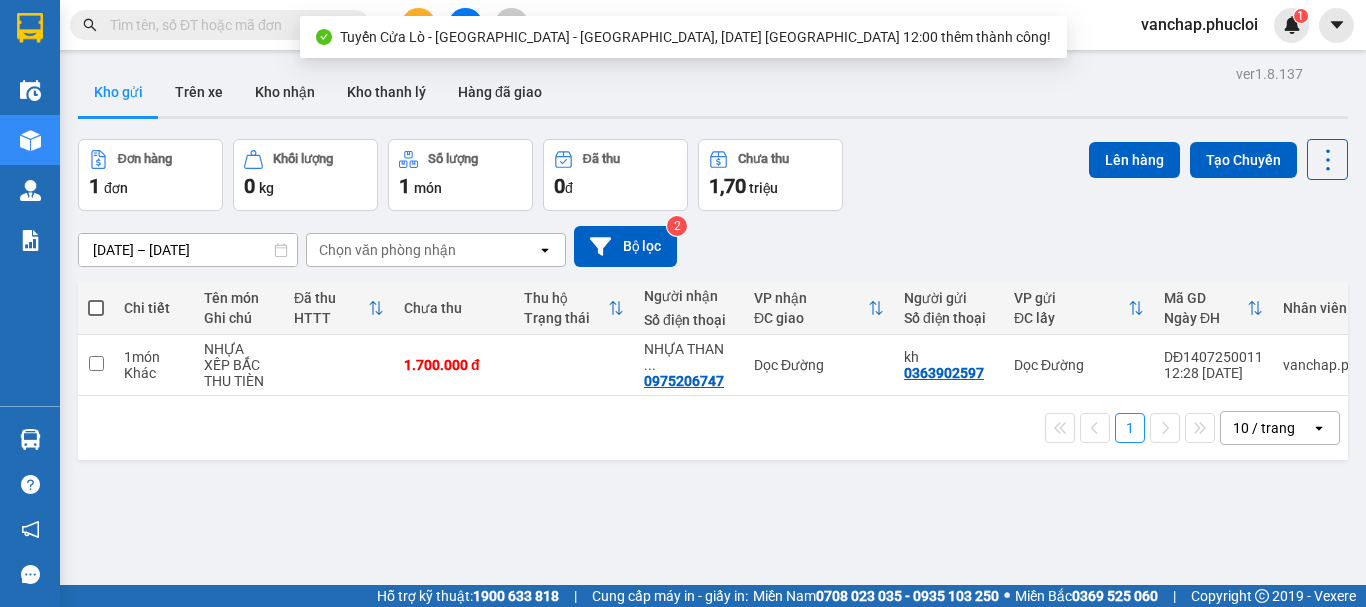 click at bounding box center (96, 308) 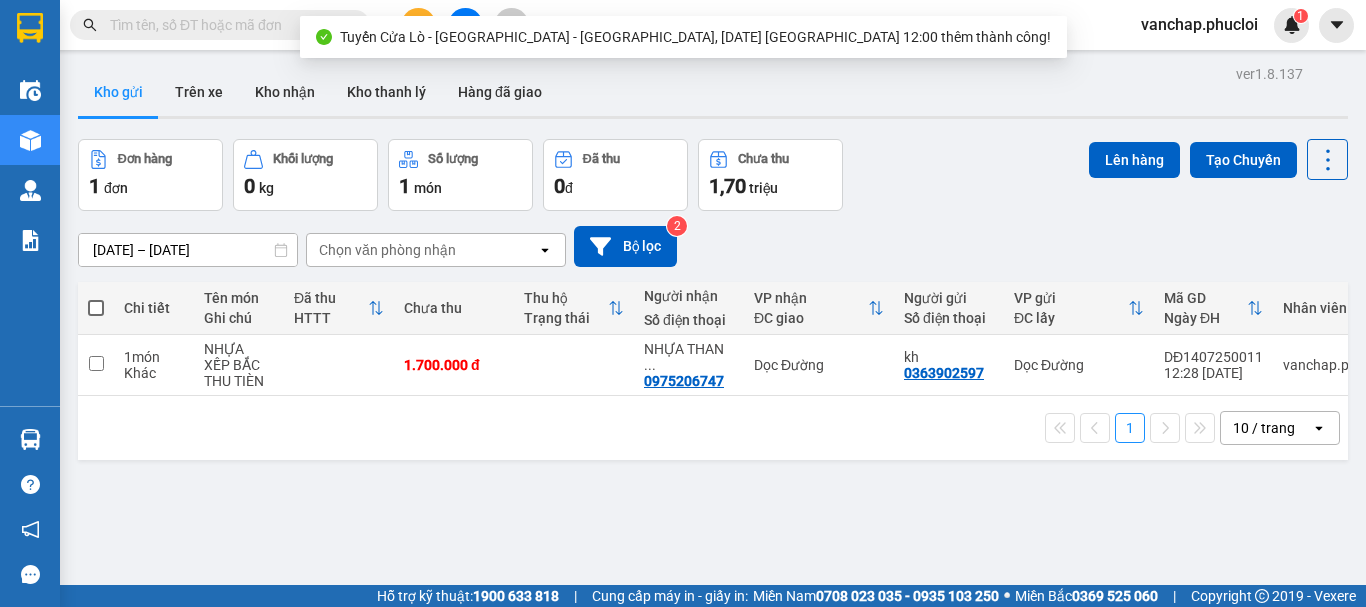 click at bounding box center (96, 298) 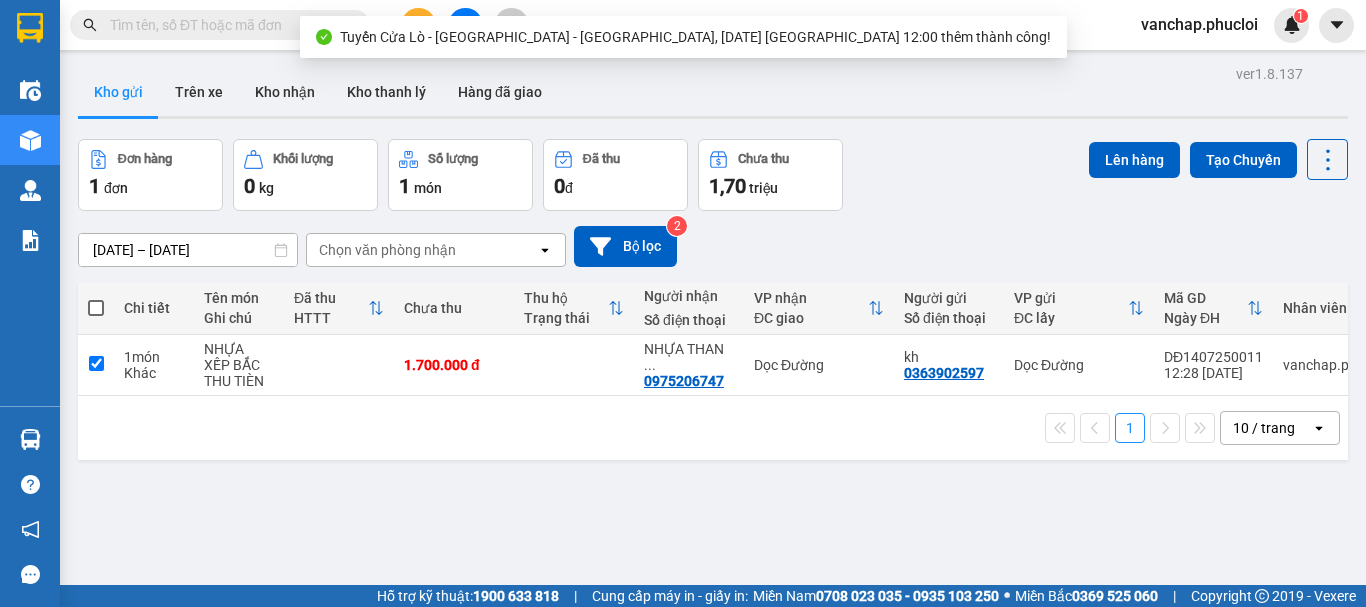 checkbox on "true" 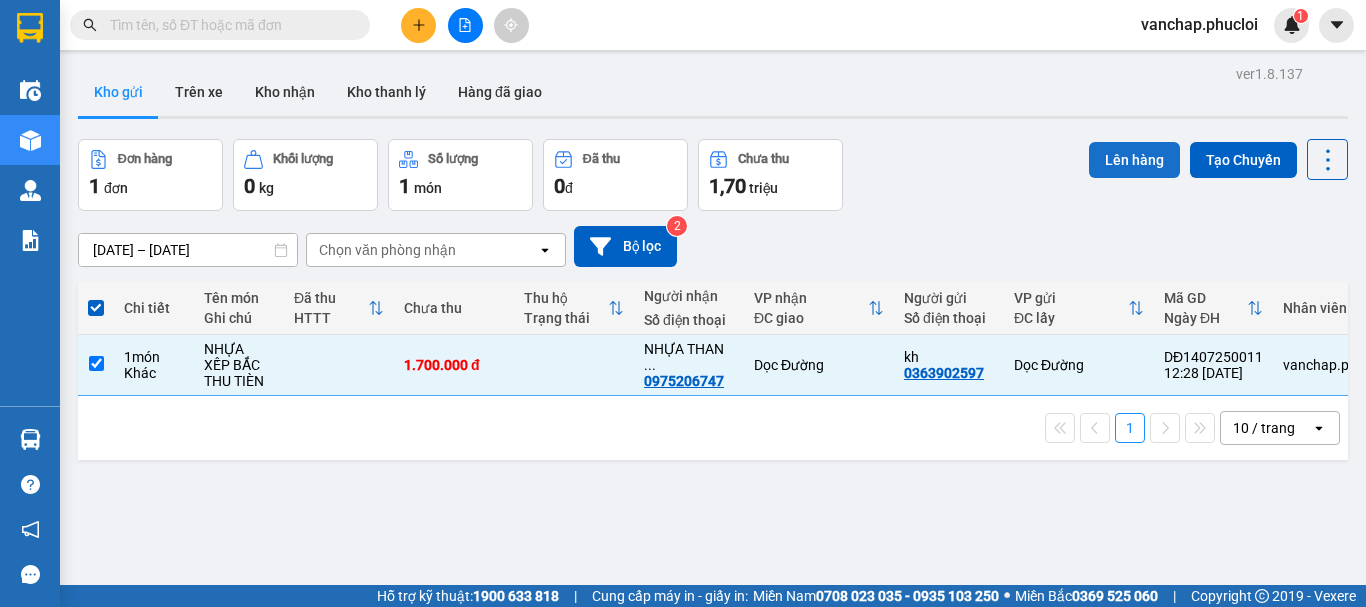 click on "Lên hàng" at bounding box center (1134, 160) 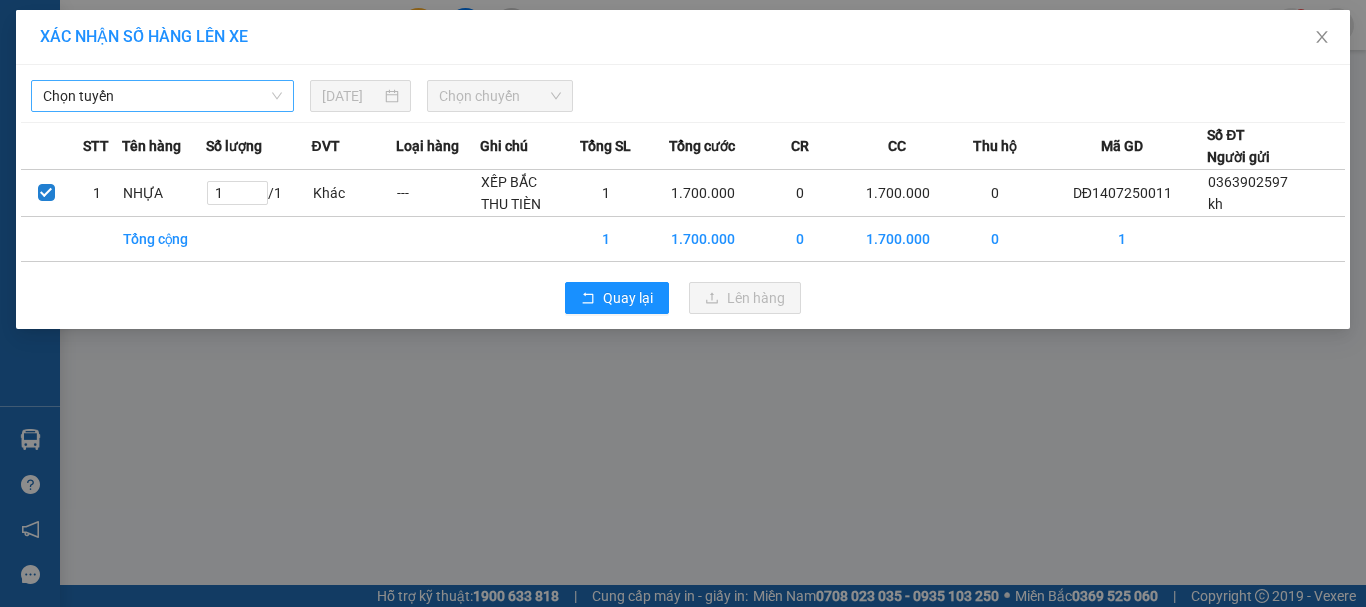 click on "Chọn tuyến" at bounding box center (162, 96) 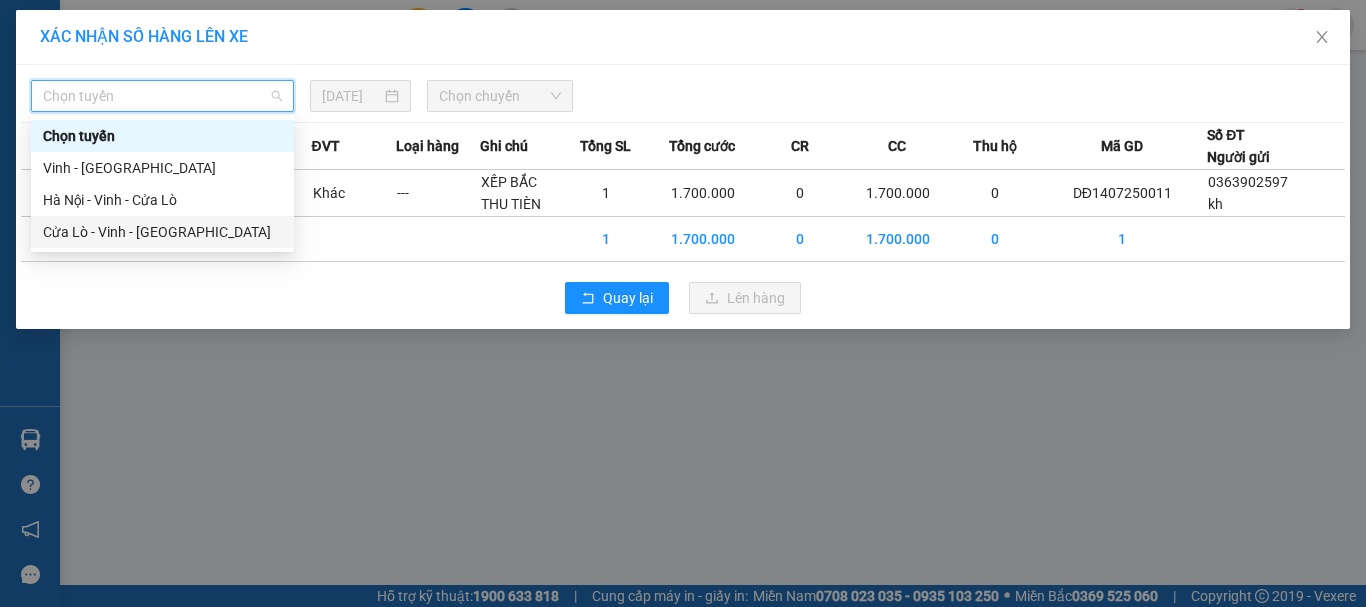 click on "Cửa Lò - Vinh - [GEOGRAPHIC_DATA]" at bounding box center (162, 232) 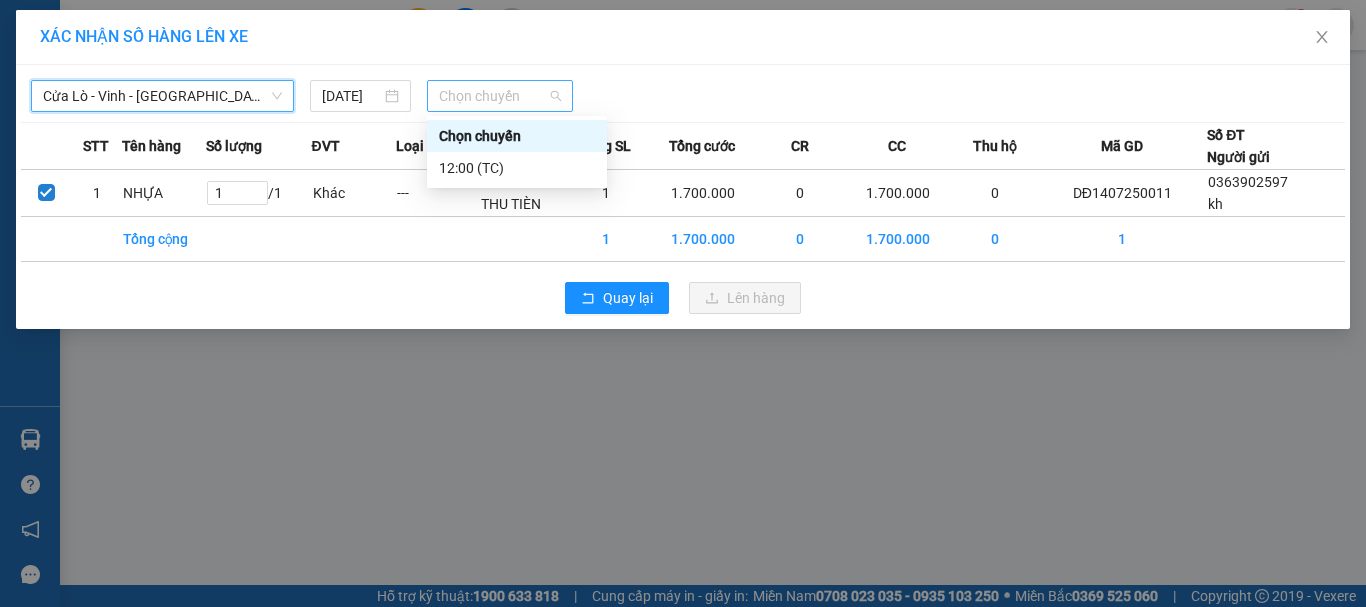 click on "Chọn chuyến" at bounding box center (500, 96) 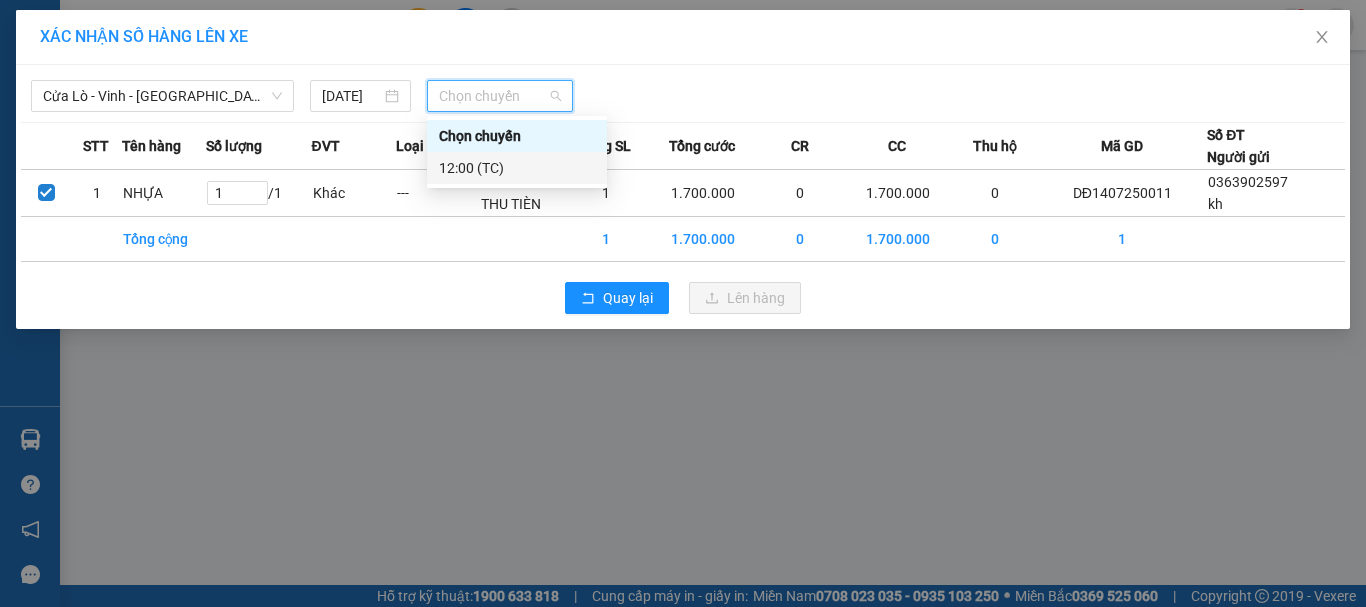 click on "12:00   (TC)" at bounding box center (517, 168) 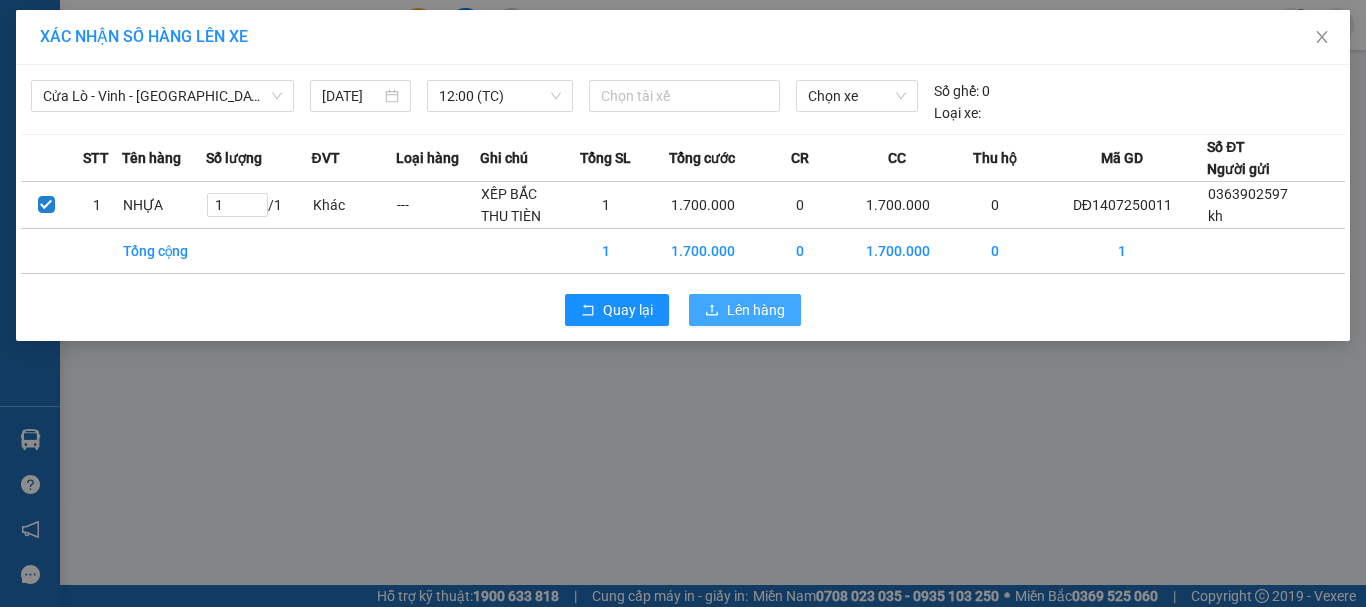 click on "Lên hàng" at bounding box center (756, 310) 